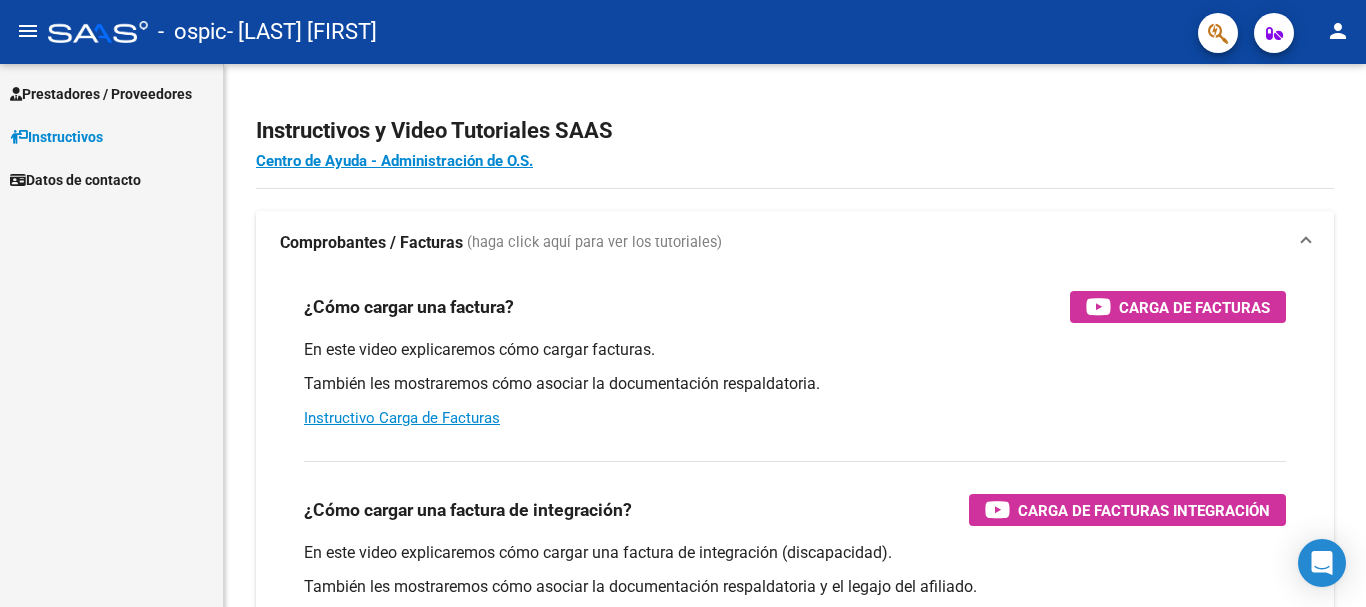 scroll, scrollTop: 0, scrollLeft: 0, axis: both 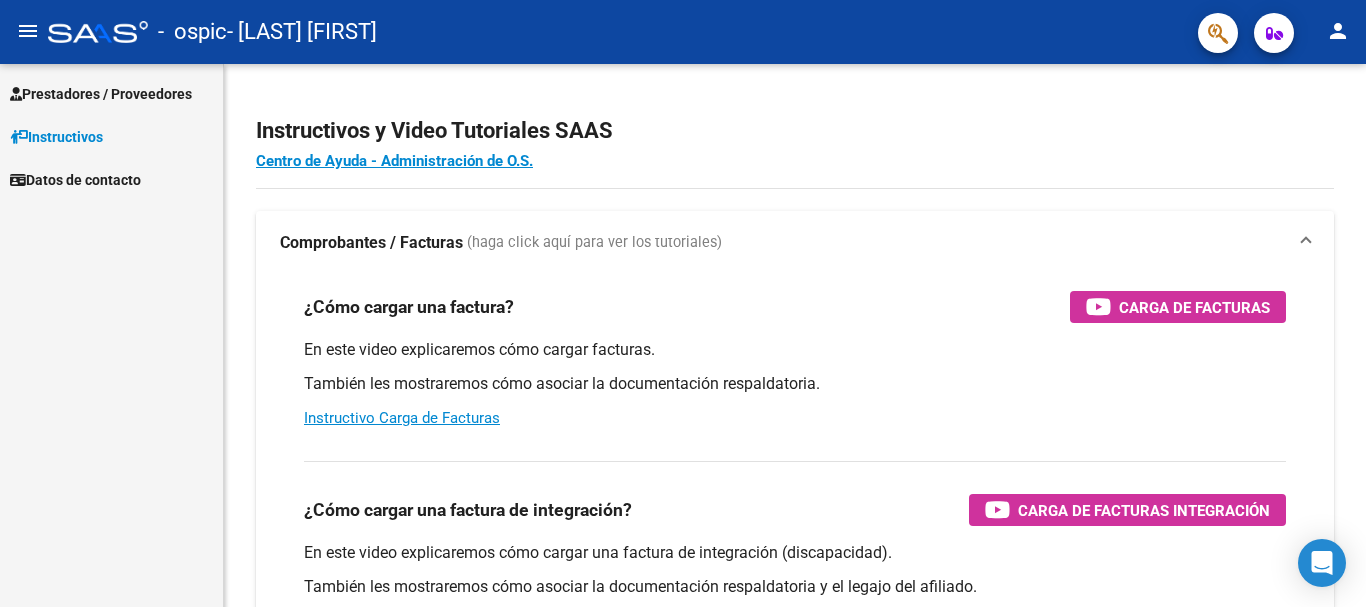 click on "Prestadores / Proveedores" at bounding box center (101, 94) 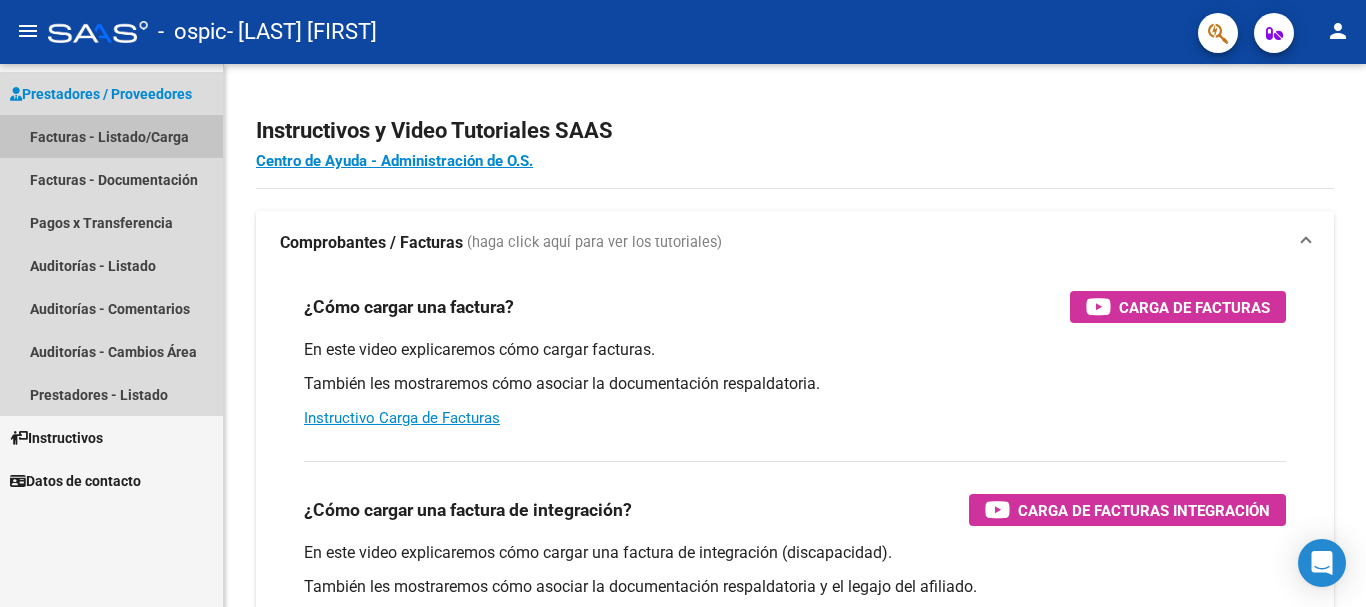 click on "Facturas - Listado/Carga" at bounding box center (111, 136) 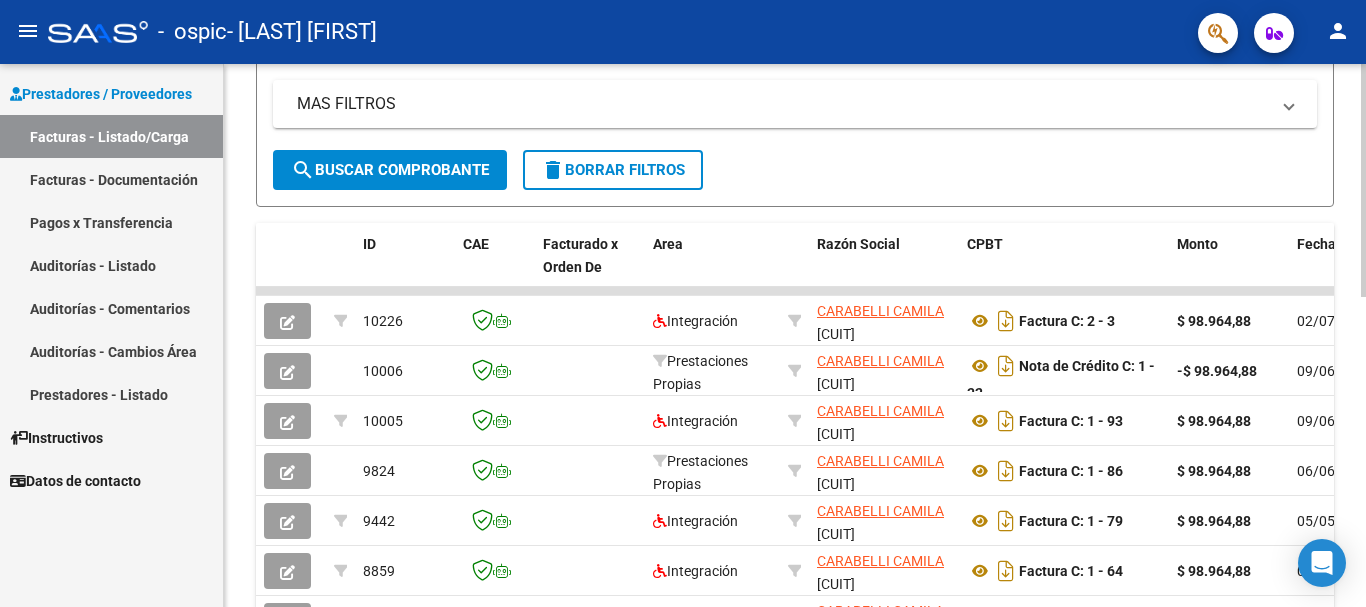scroll, scrollTop: 388, scrollLeft: 0, axis: vertical 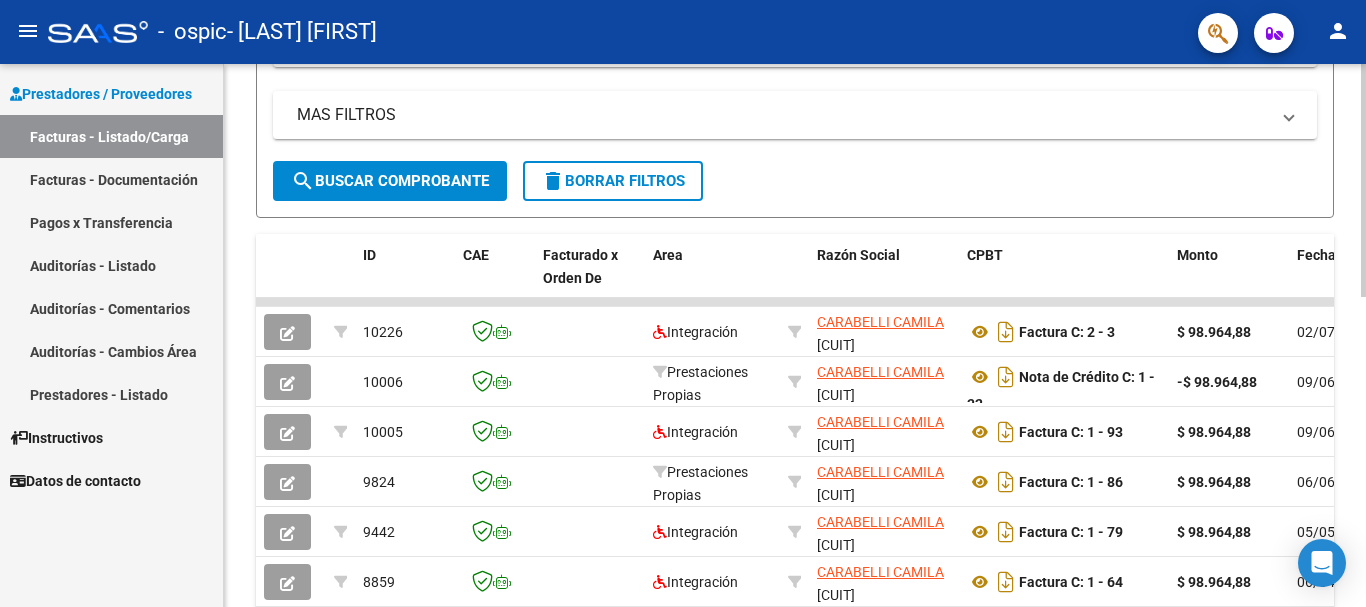 click 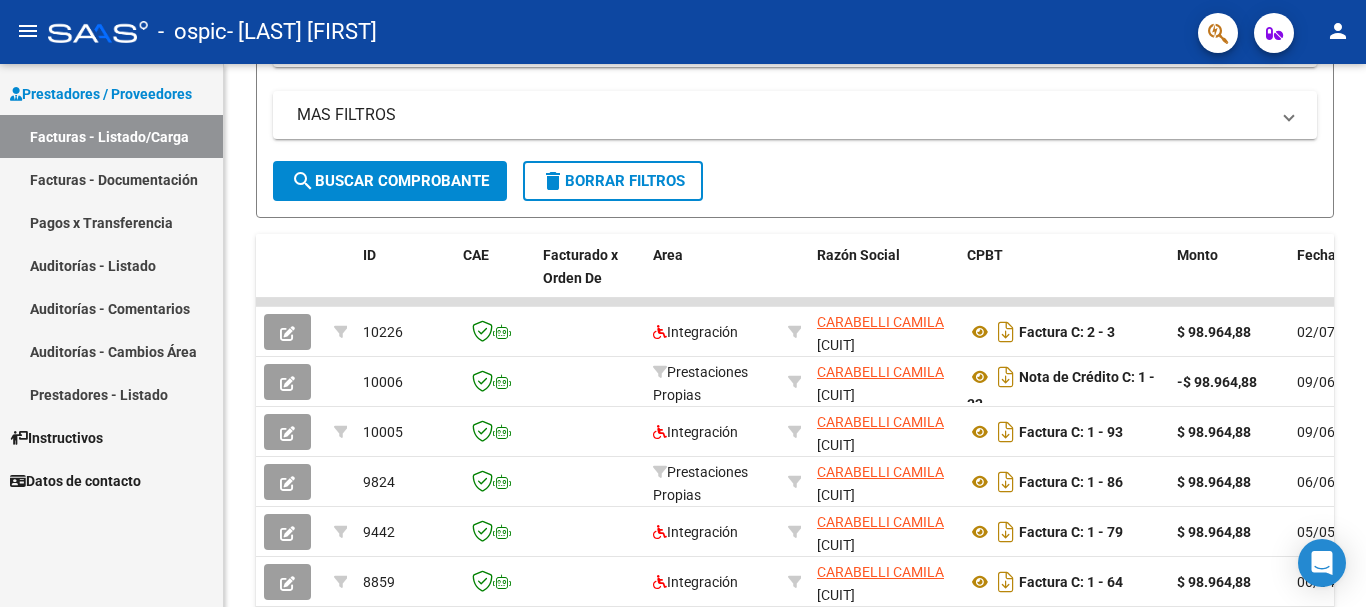 click 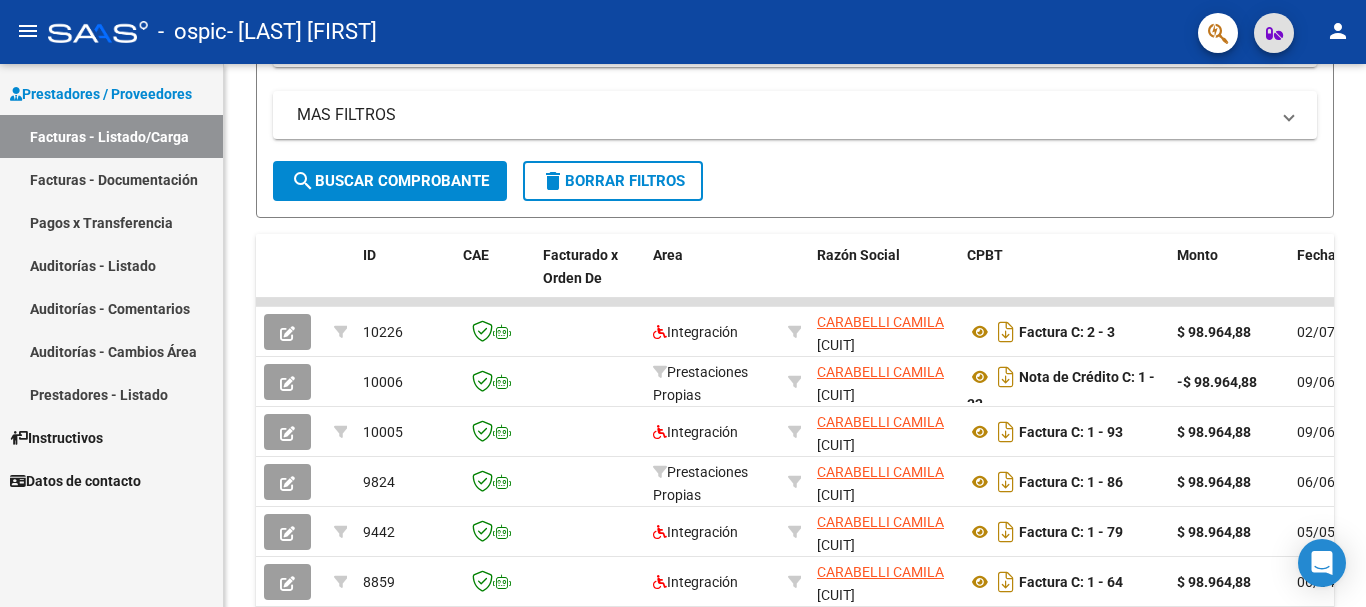 type 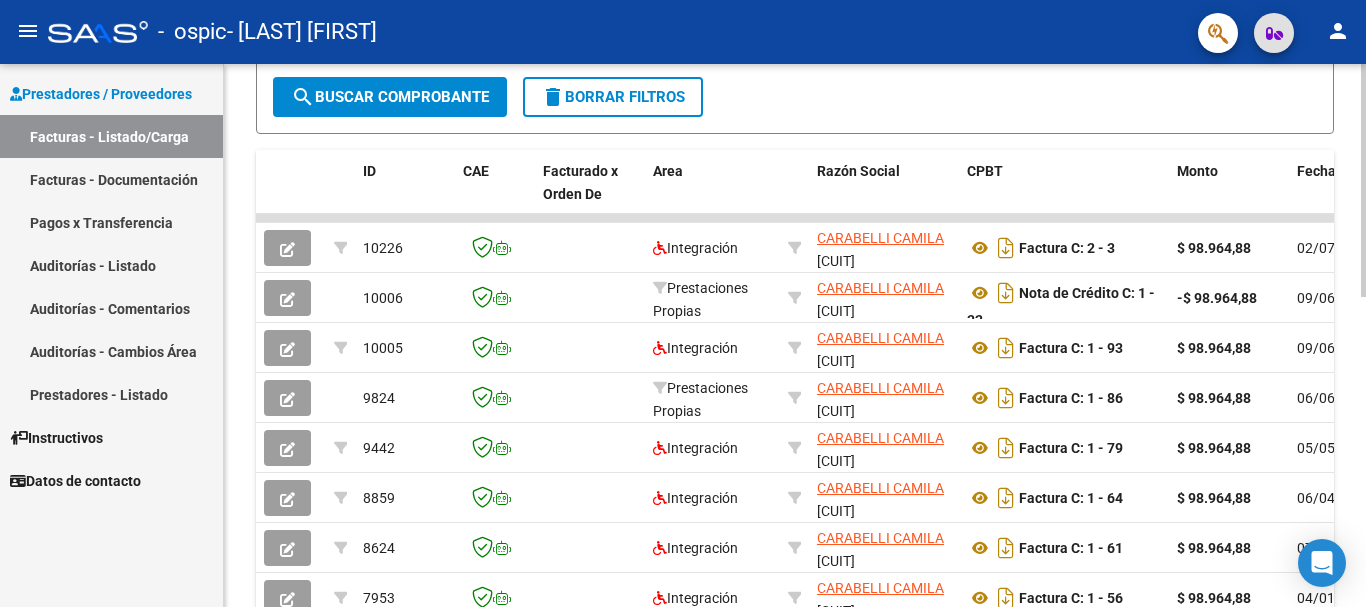scroll, scrollTop: 505, scrollLeft: 0, axis: vertical 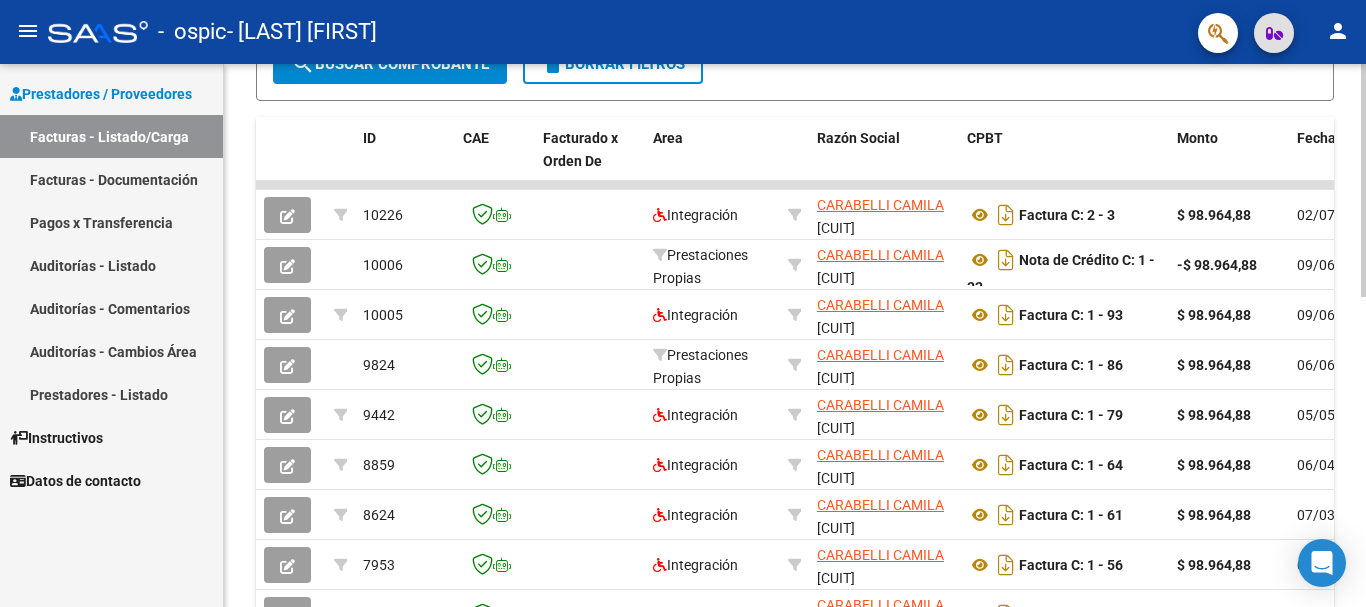 click 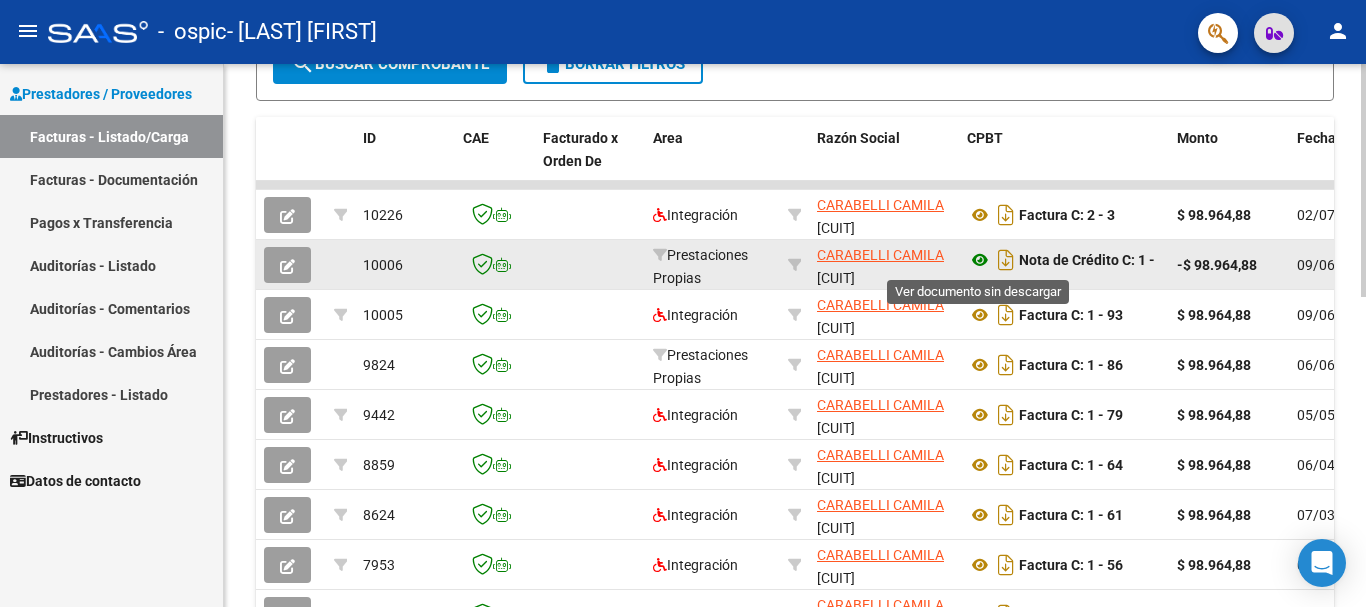 click 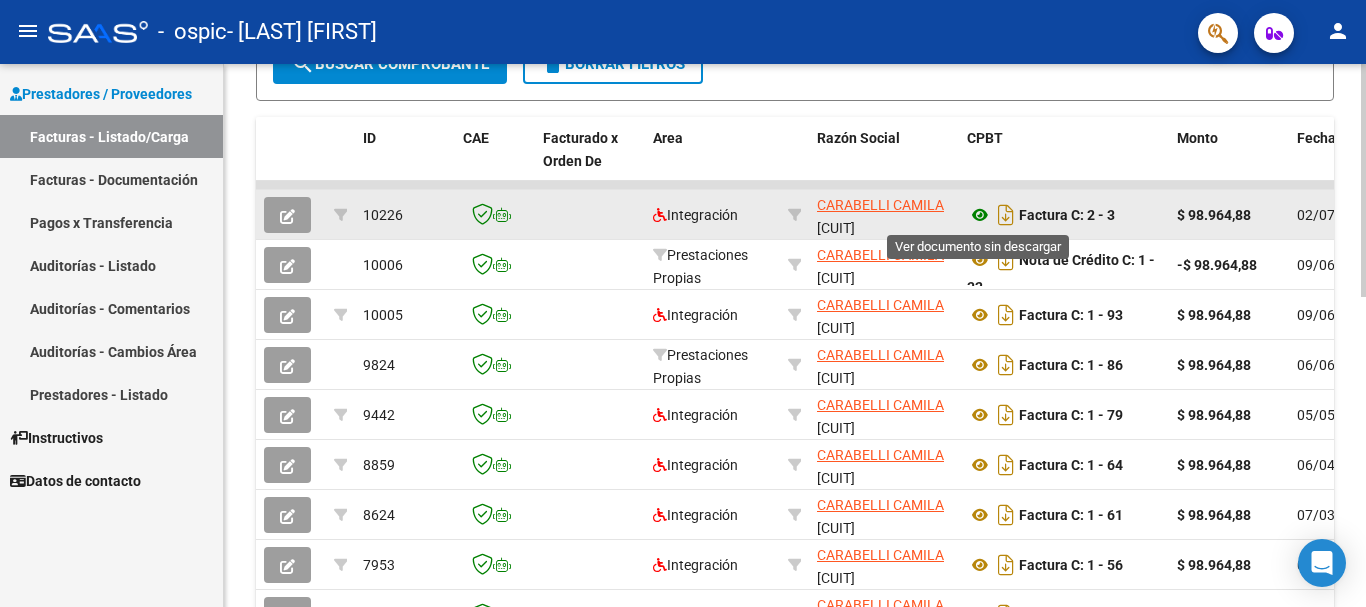 click 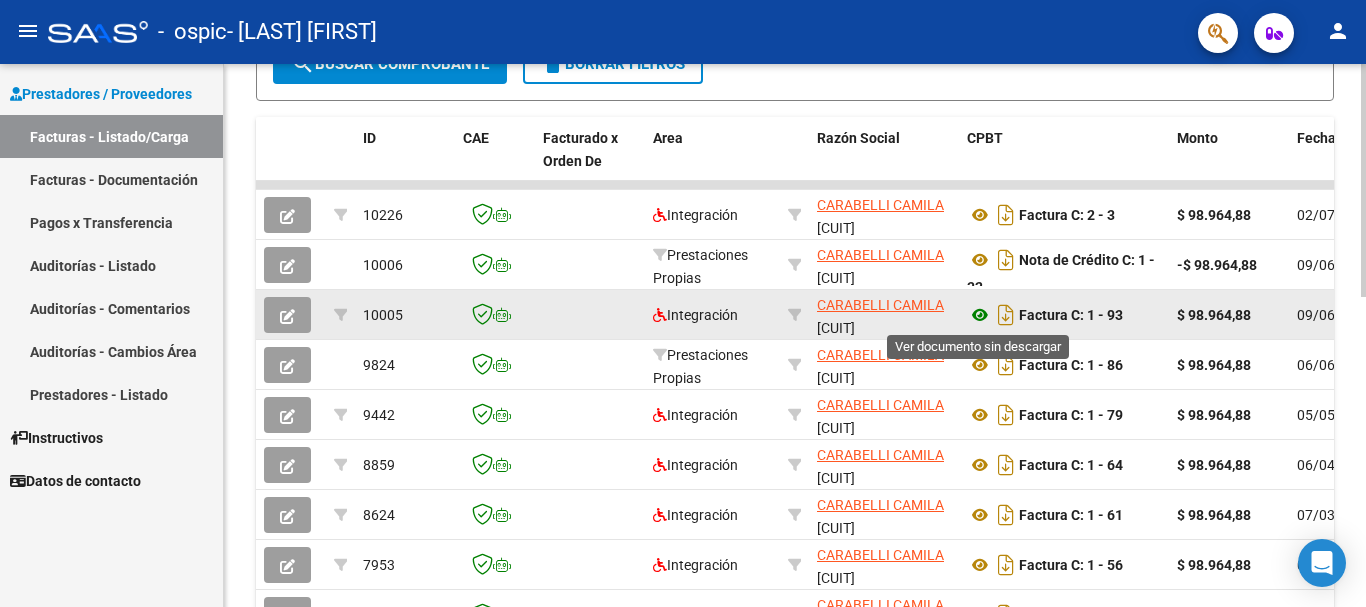 click 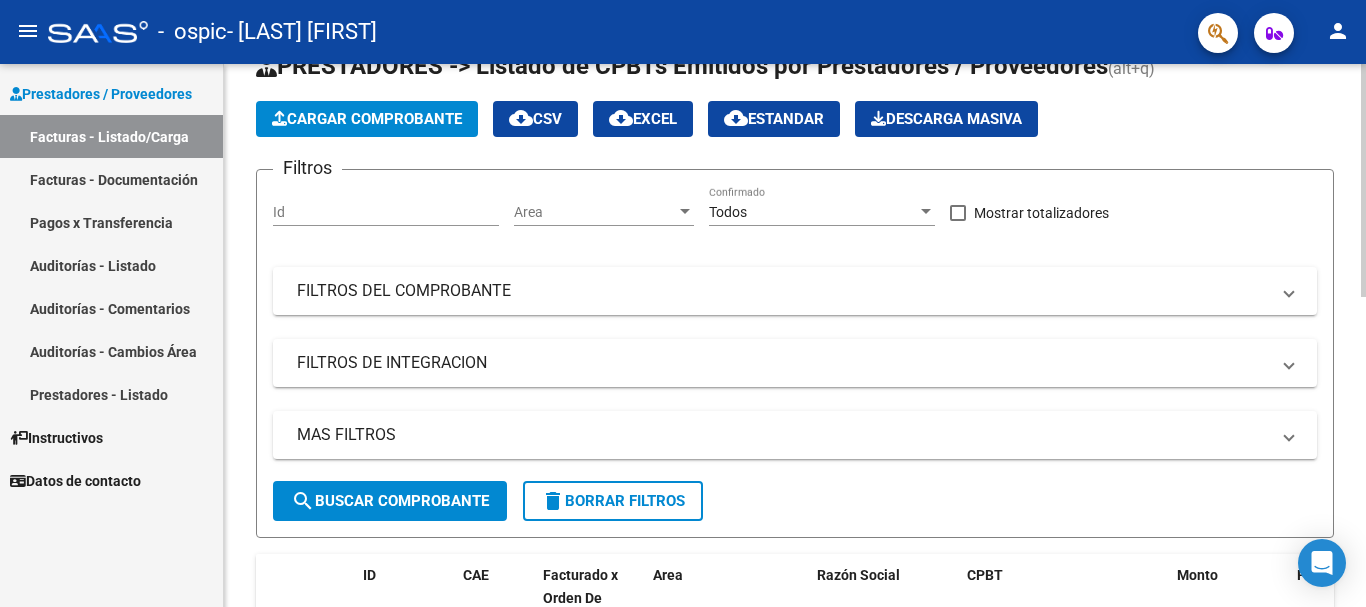 scroll, scrollTop: 64, scrollLeft: 0, axis: vertical 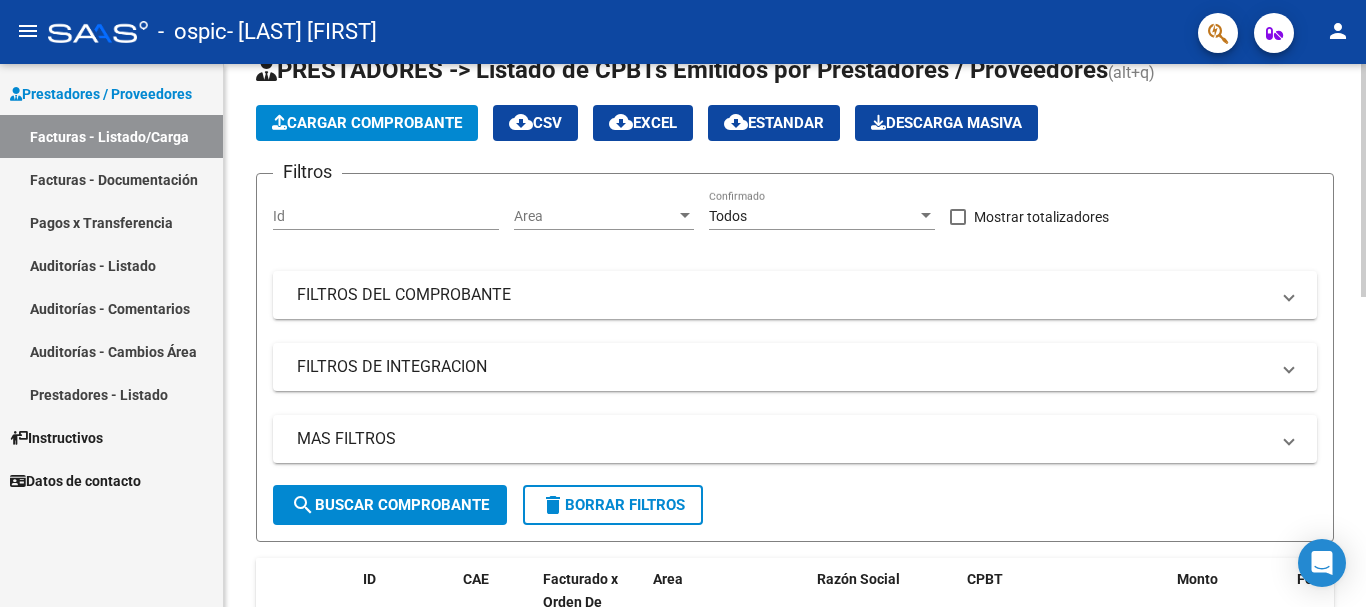 click on "Video tutorial   PRESTADORES -> Listado de CPBTs Emitidos por Prestadores / Proveedores (alt+q)   Cargar Comprobante
cloud_download  CSV  cloud_download  EXCEL  cloud_download  Estandar   Descarga Masiva
Filtros Id Area Area Todos Confirmado   Mostrar totalizadores   FILTROS DEL COMPROBANTE  Comprobante Tipo Comprobante Tipo Start date – End date Fec. Comprobante Desde / Hasta Días Emisión Desde(cant. días) Días Emisión Hasta(cant. días) CUIT / Razón Social Pto. Venta Nro. Comprobante Código SSS CAE Válido CAE Válido Todos Cargado Módulo Hosp. Todos Tiene facturacion Apócrifa Hospital Refes  FILTROS DE INTEGRACION  Período De Prestación Campos del Archivo de Rendición Devuelto x SSS (dr_envio) Todos Rendido x SSS (dr_envio) Tipo de Registro Tipo de Registro Período Presentación Período Presentación Campos del Legajo Asociado (preaprobación) Afiliado Legajo (cuil/nombre) Todos Solo facturas preaprobadas  MAS FILTROS  Todos Con Doc. Respaldatoria Todos Con Trazabilidad Todos – –" 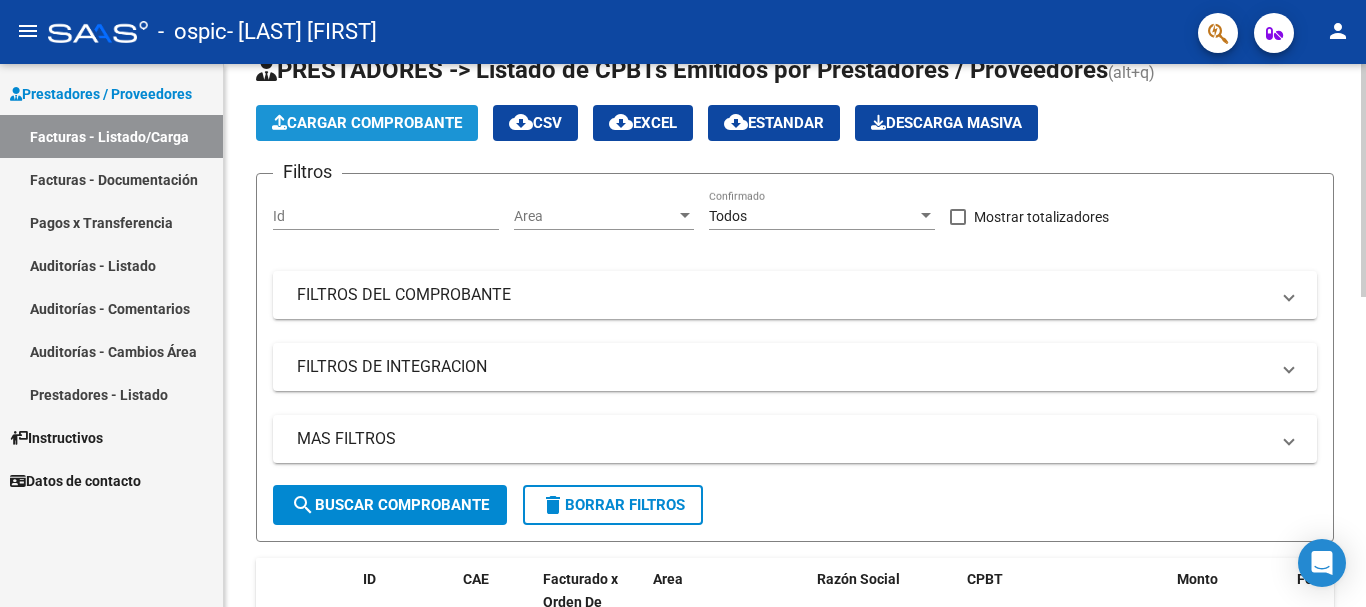 click on "Cargar Comprobante" 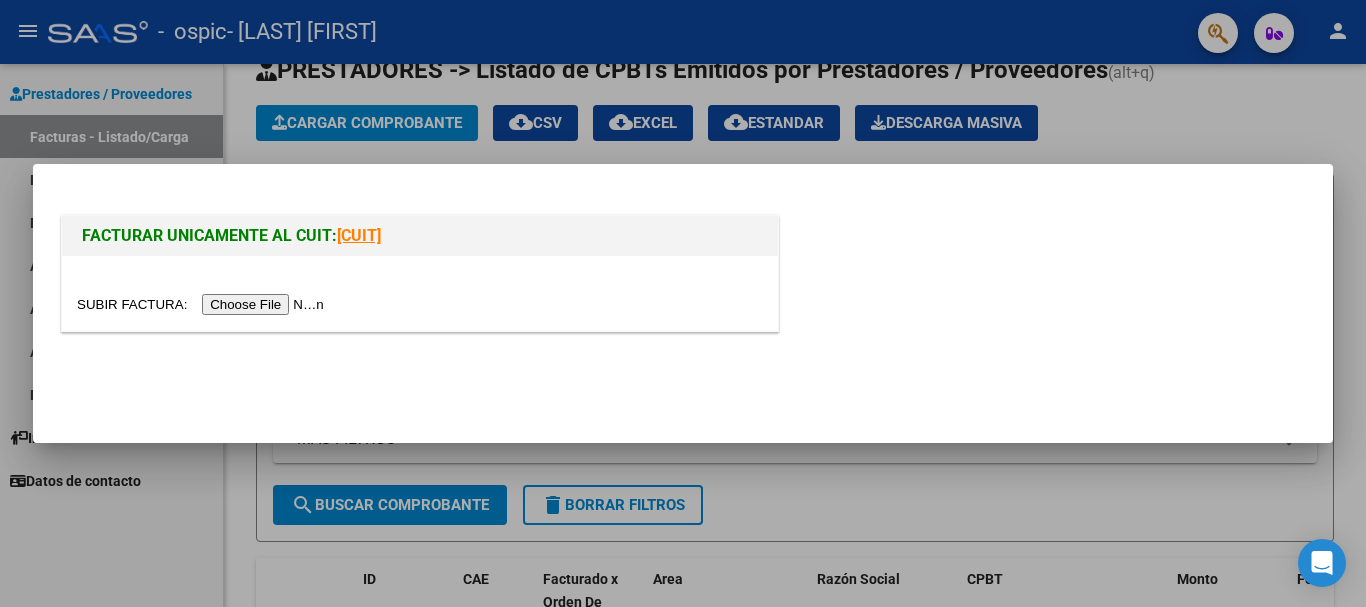 click at bounding box center [203, 304] 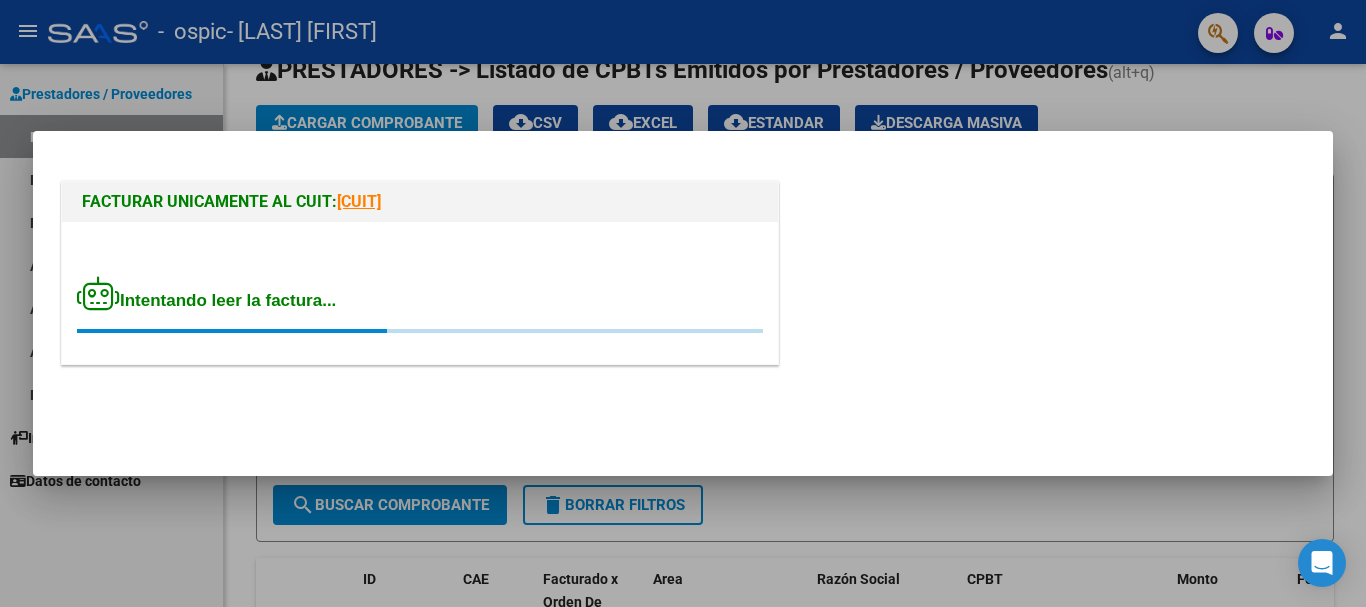 click at bounding box center [683, 303] 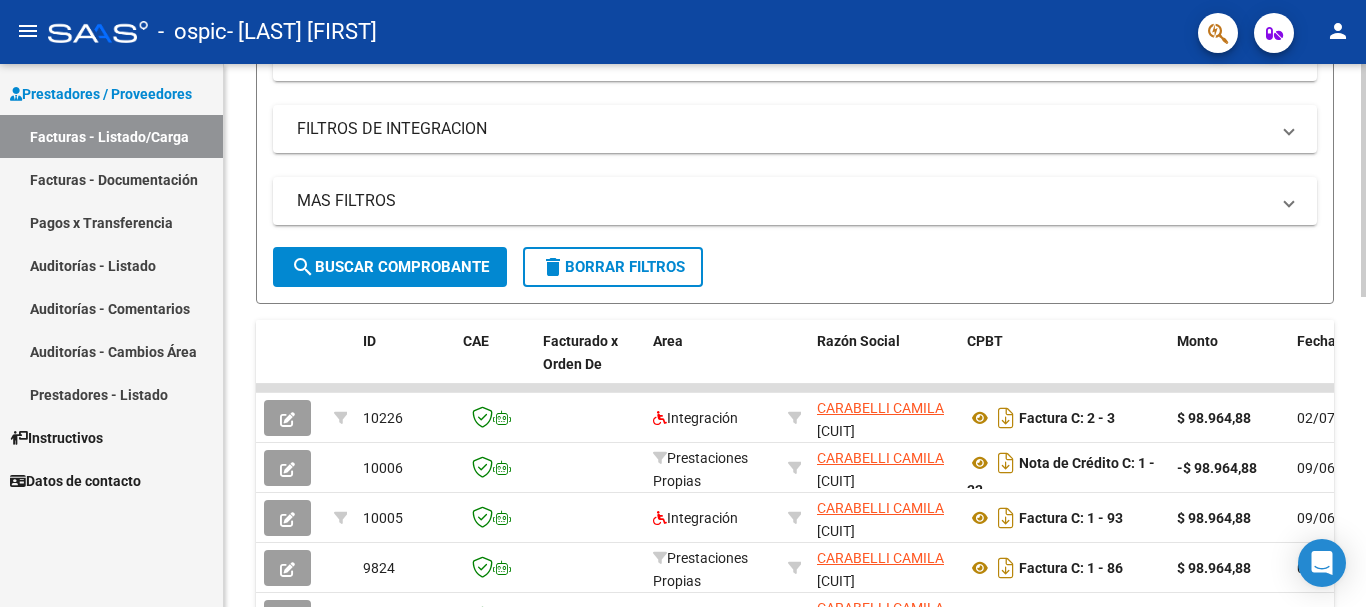 scroll, scrollTop: 0, scrollLeft: 0, axis: both 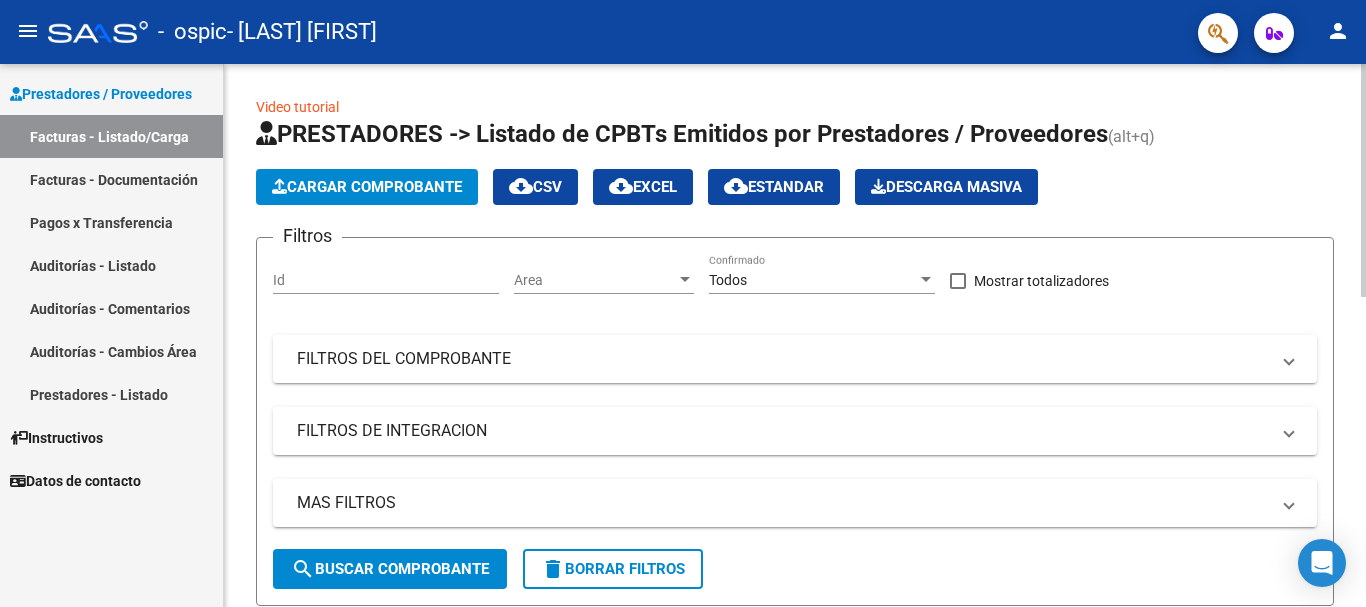 click 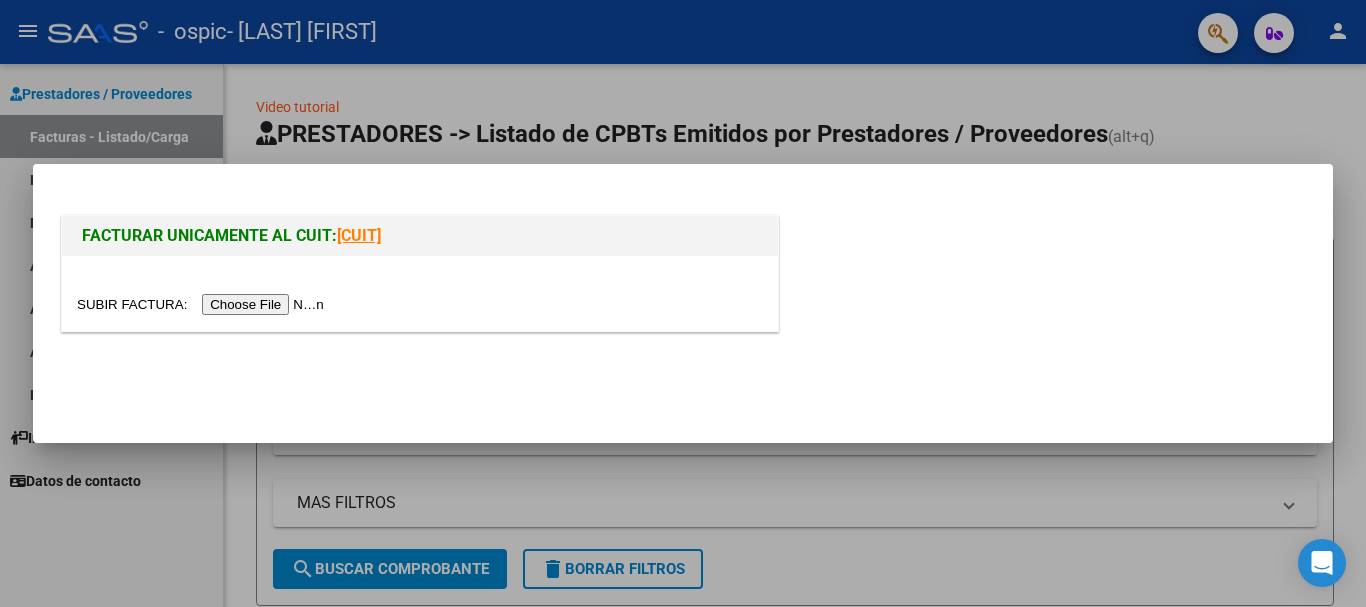 click at bounding box center (203, 304) 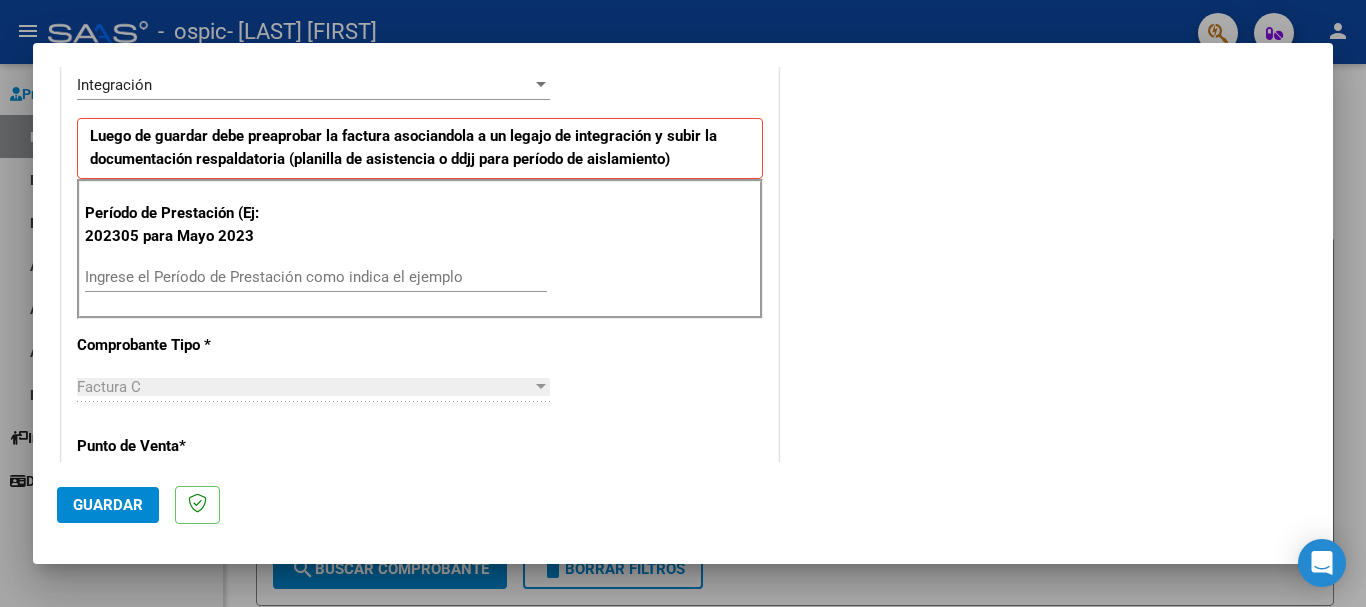 scroll, scrollTop: 503, scrollLeft: 0, axis: vertical 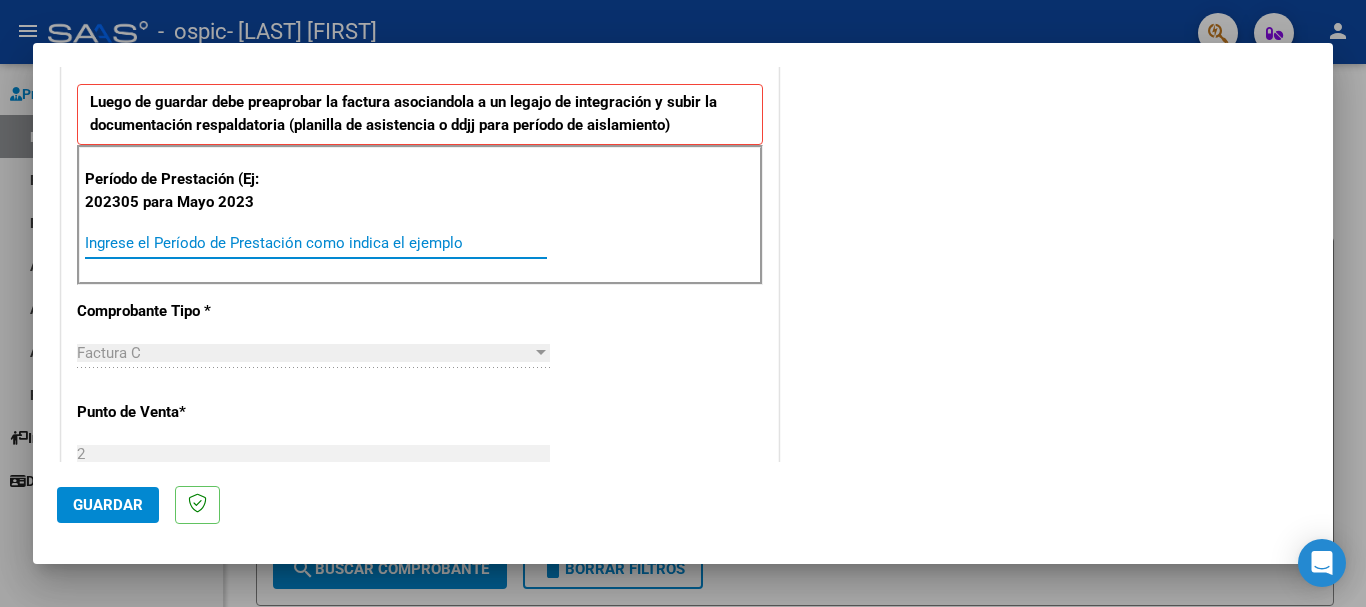 click on "Ingrese el Período de Prestación como indica el ejemplo" at bounding box center (316, 243) 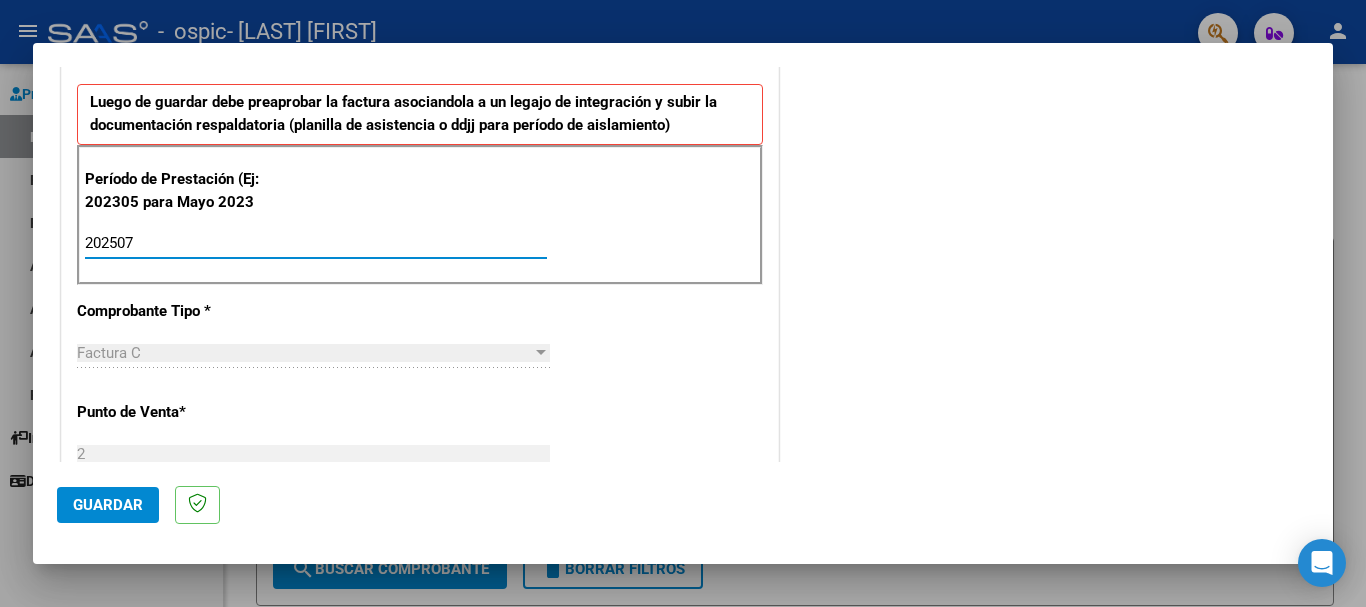 type on "202507" 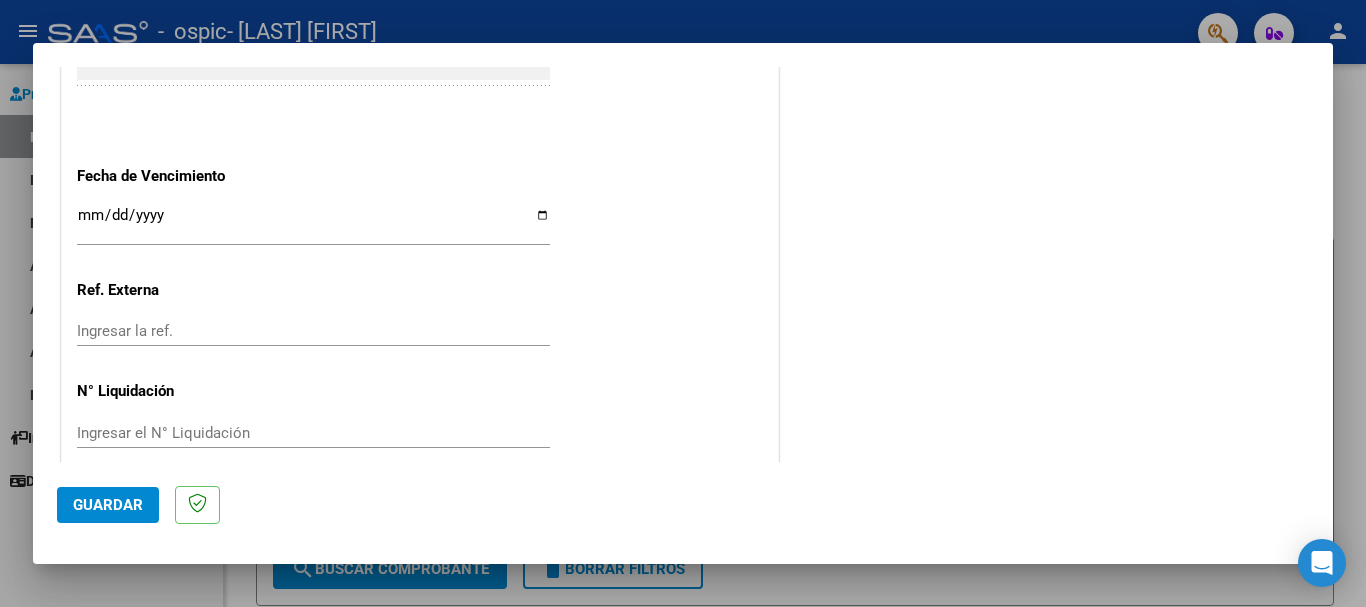 scroll, scrollTop: 1327, scrollLeft: 0, axis: vertical 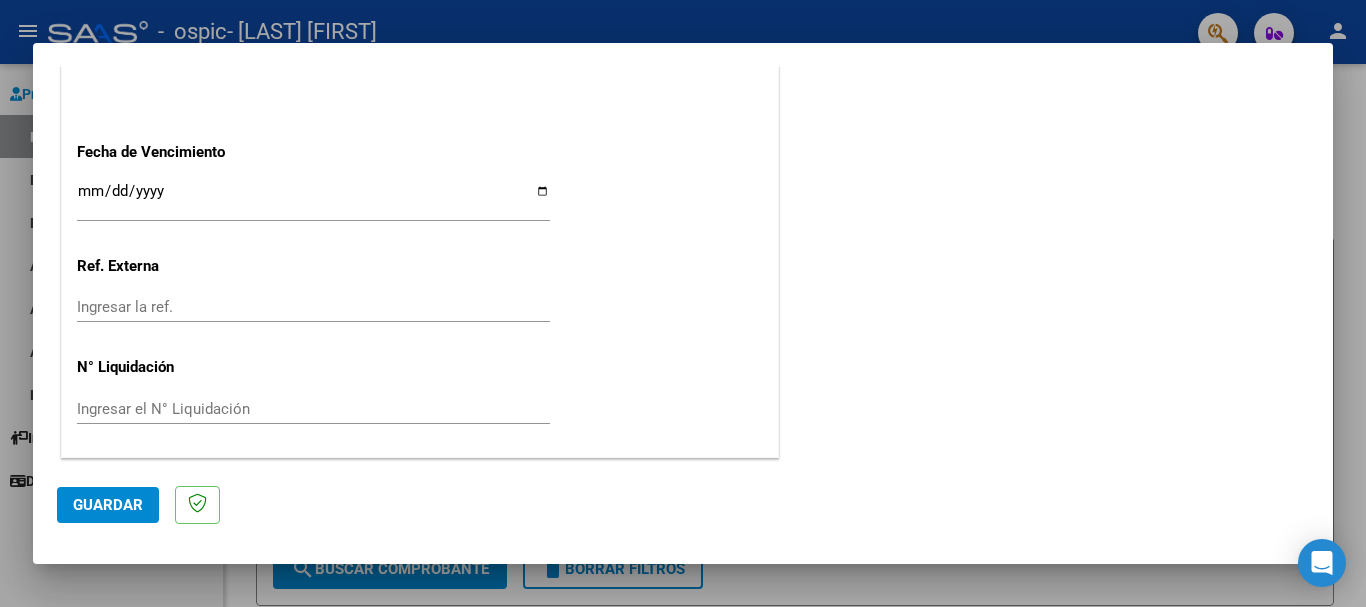 click on "Ingresar la fecha" at bounding box center (313, 199) 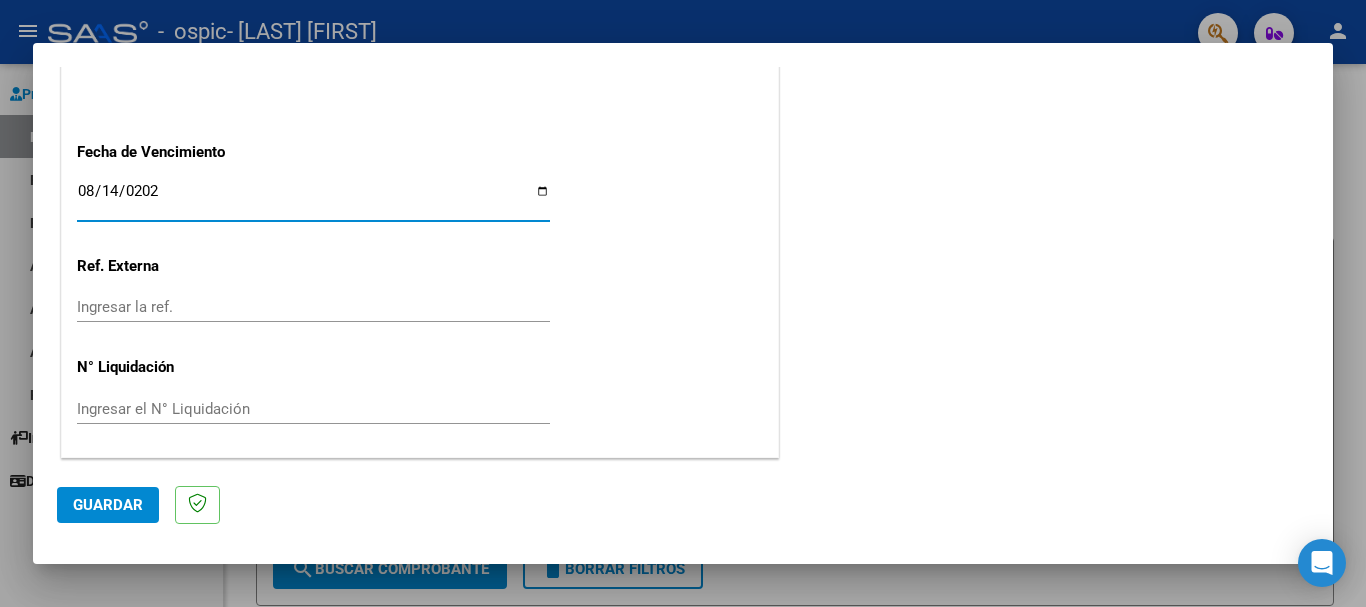 type on "2025-08-14" 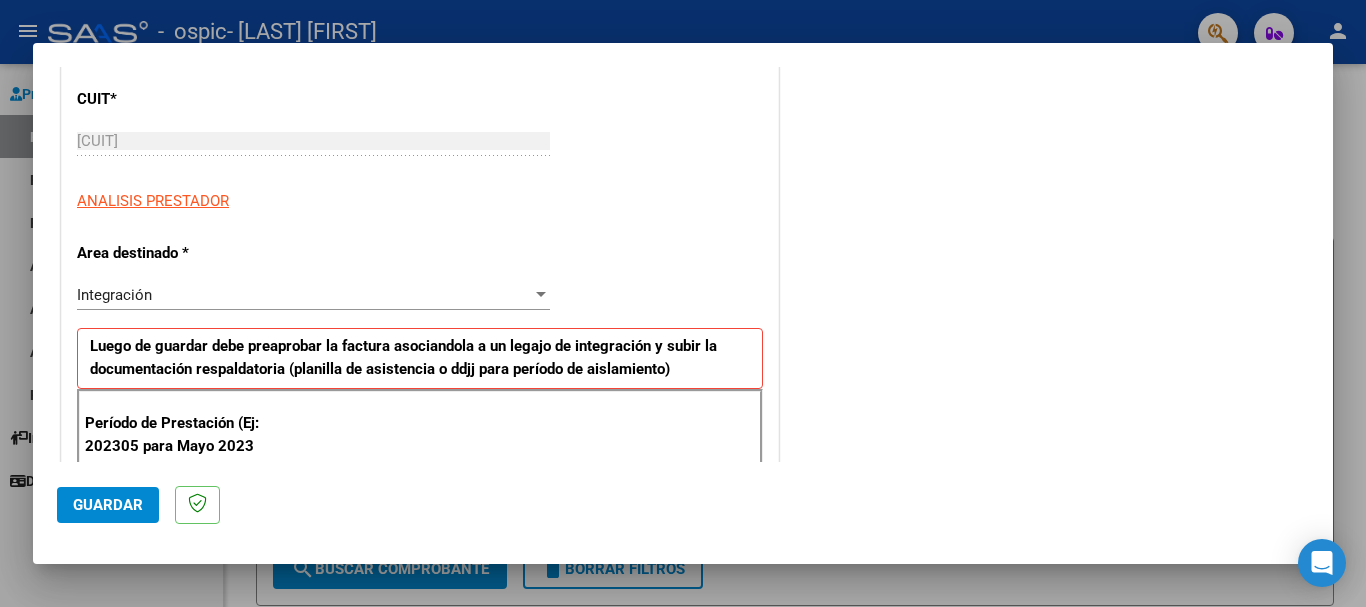 scroll, scrollTop: 0, scrollLeft: 0, axis: both 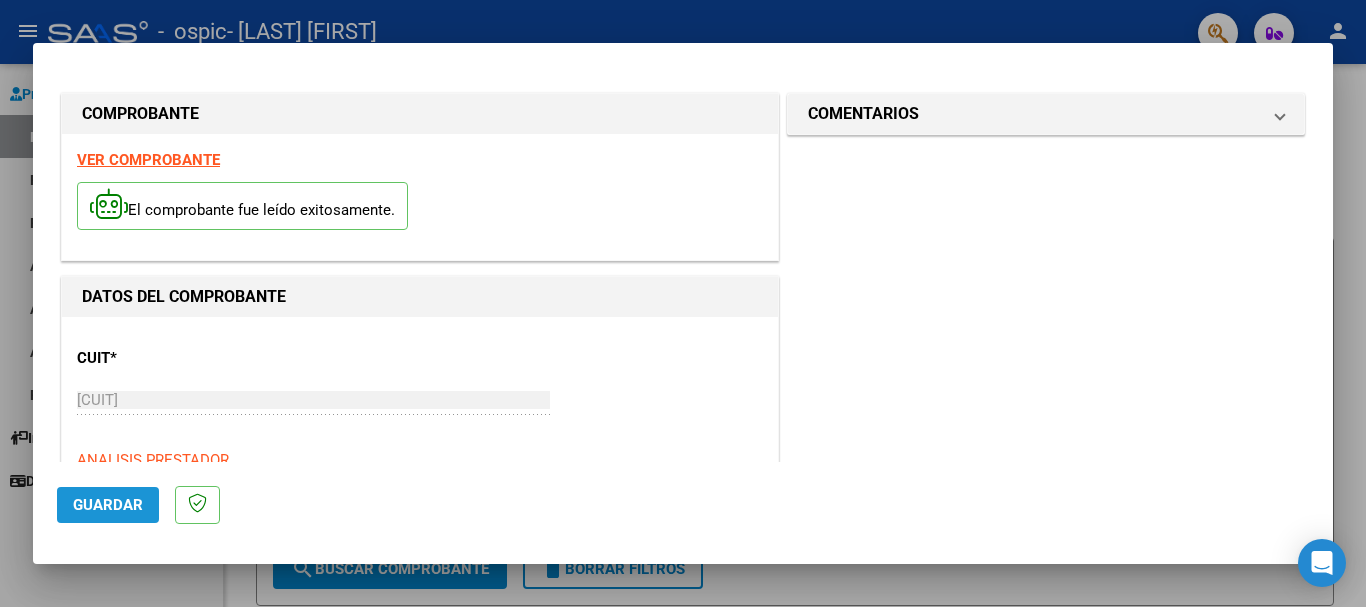 click on "Guardar" 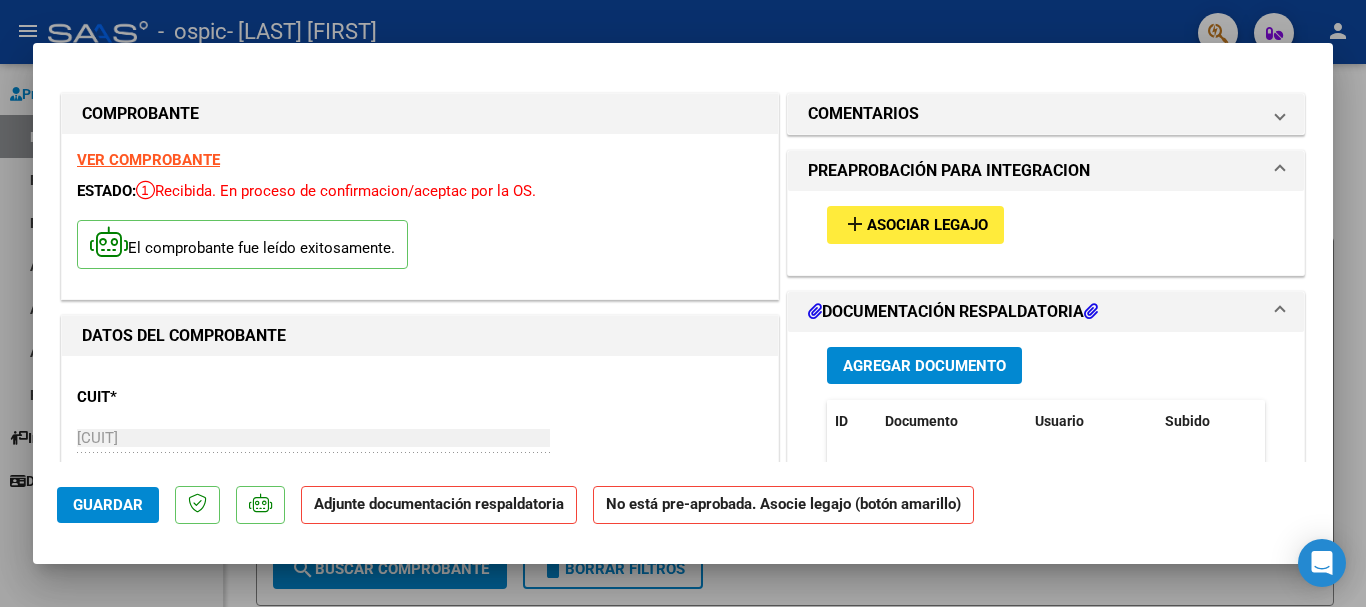 click on "Asociar Legajo" at bounding box center [927, 226] 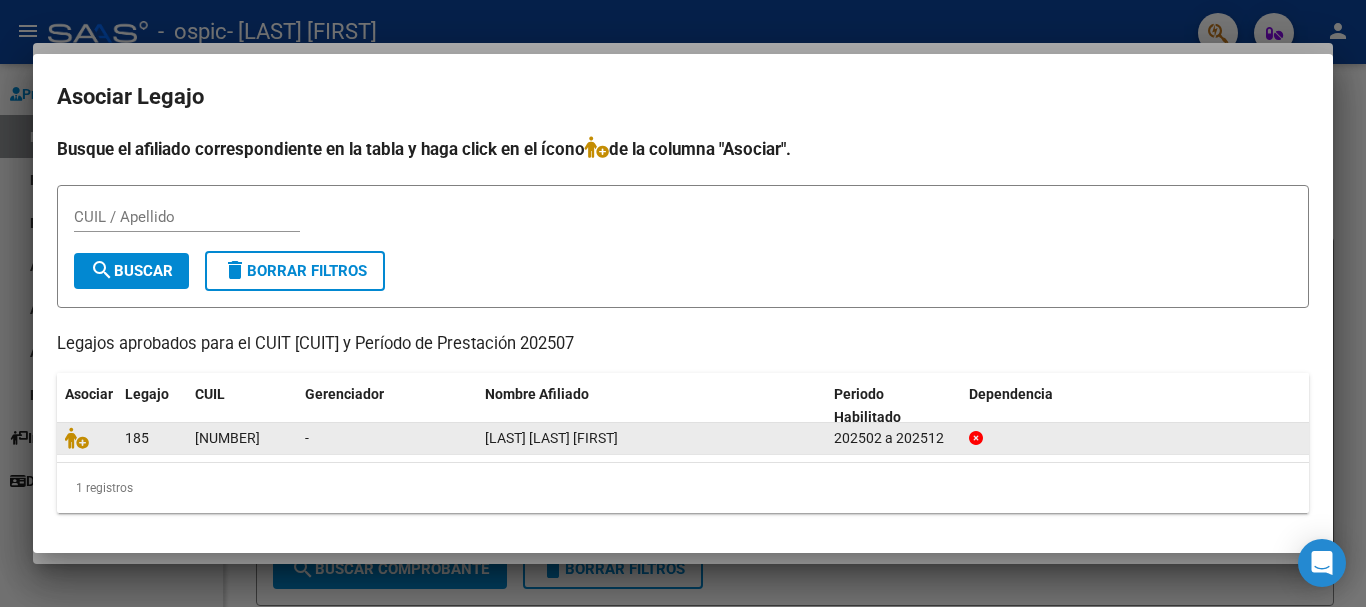 click 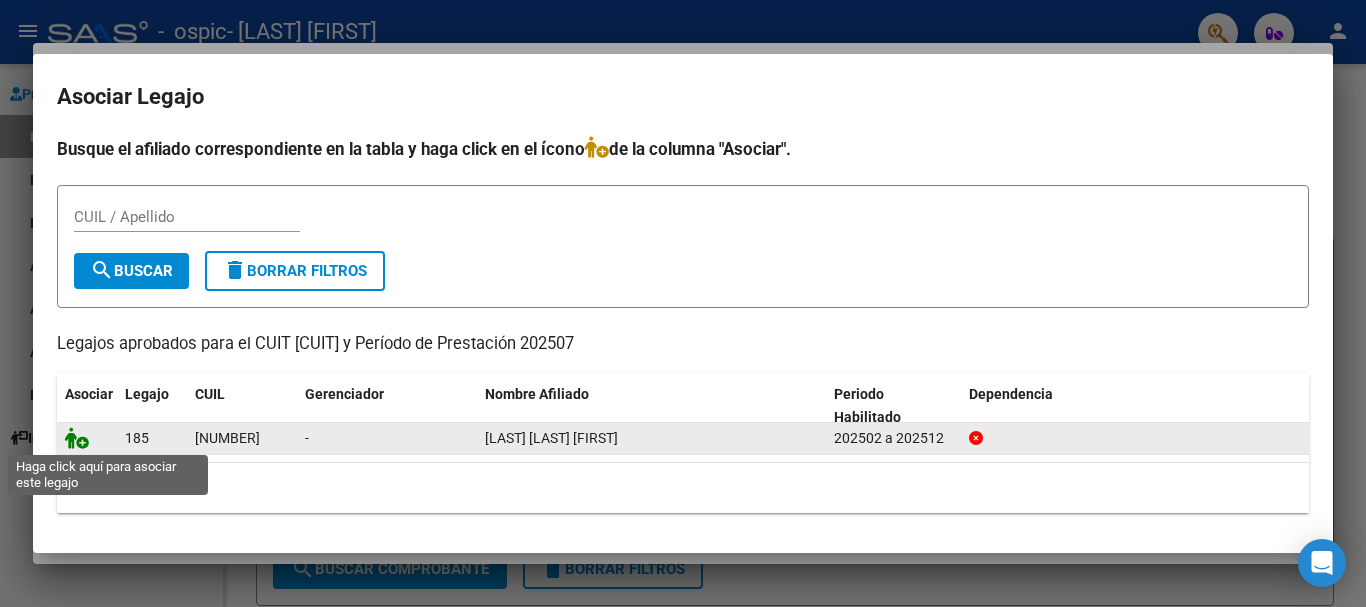 click 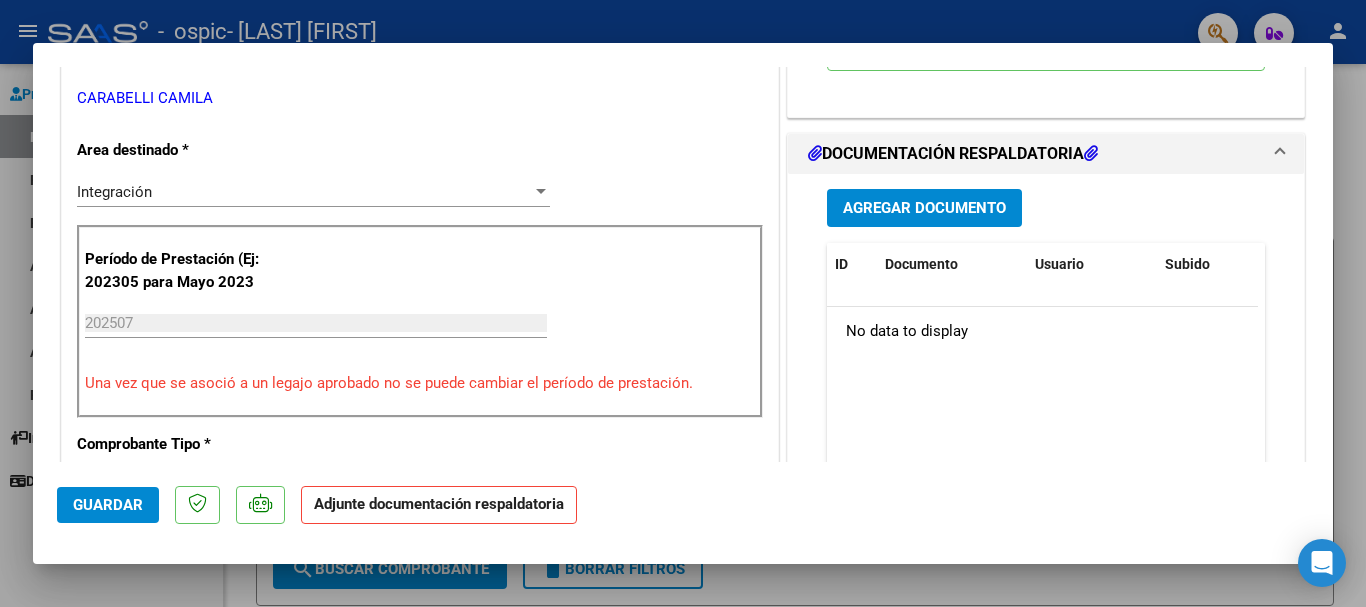 scroll, scrollTop: 473, scrollLeft: 0, axis: vertical 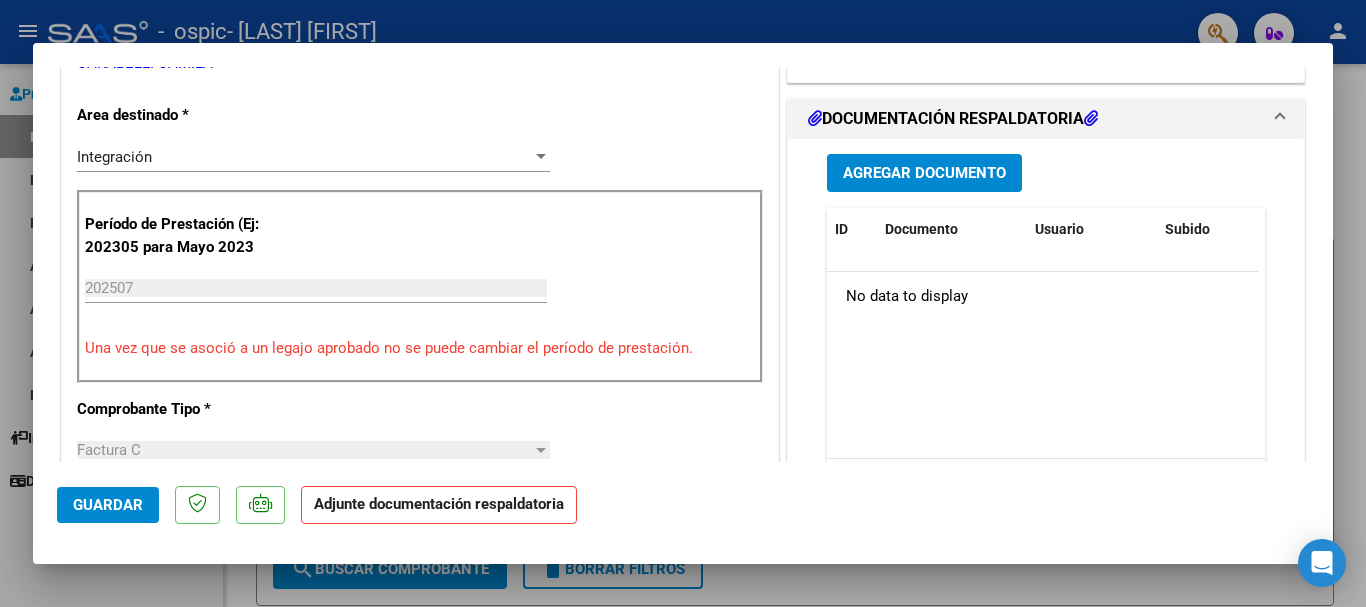 click on "Agregar Documento" at bounding box center (924, 174) 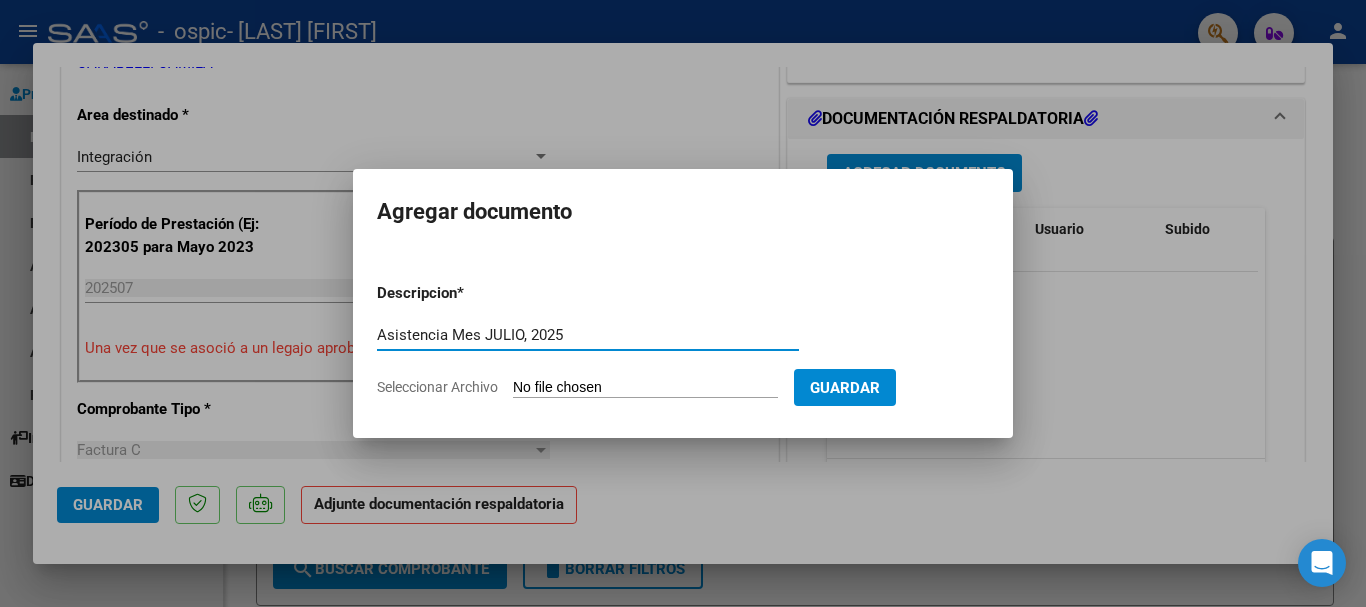 type on "Asistencia Mes JULIO, 2025" 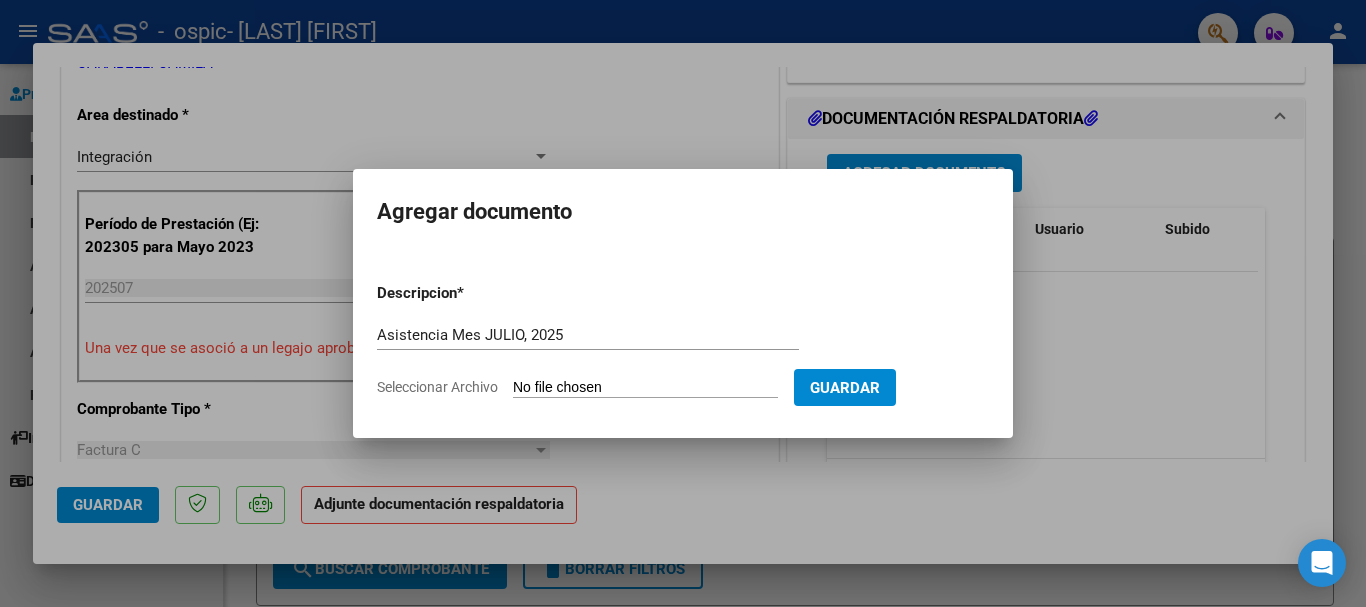 click on "Descripcion  *   Asistencia Mes JULIO, 2025 Escriba aquí una descripcion  Seleccionar Archivo Guardar" at bounding box center (683, 340) 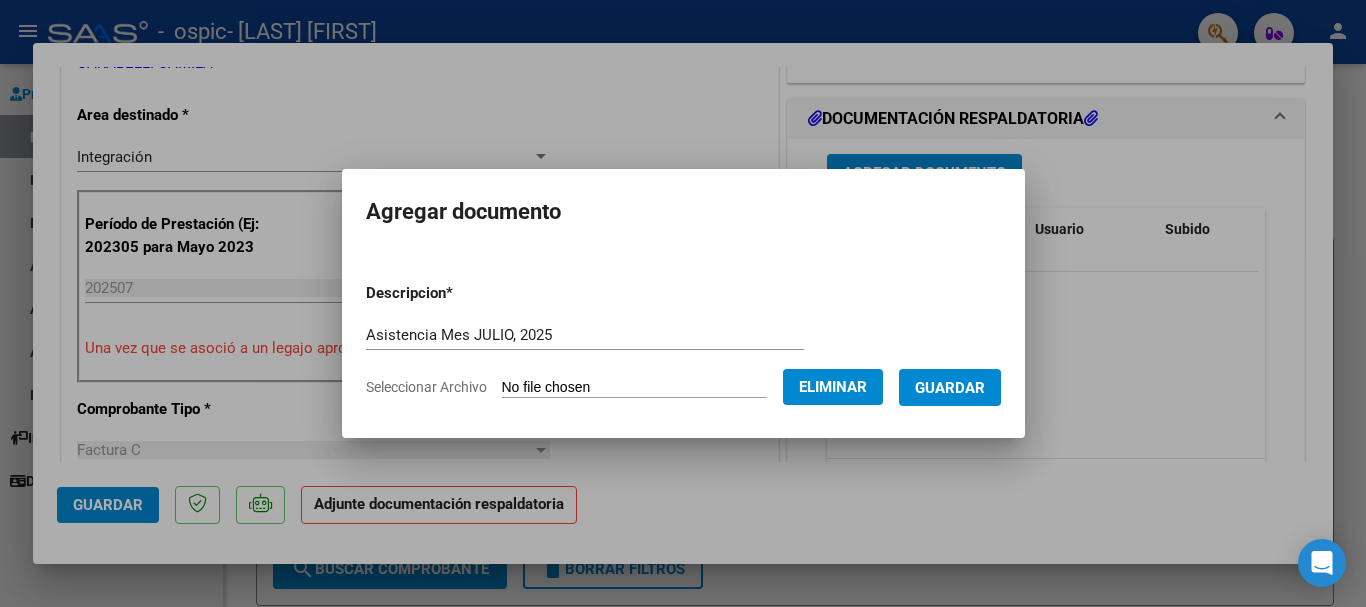click on "Guardar" at bounding box center [950, 388] 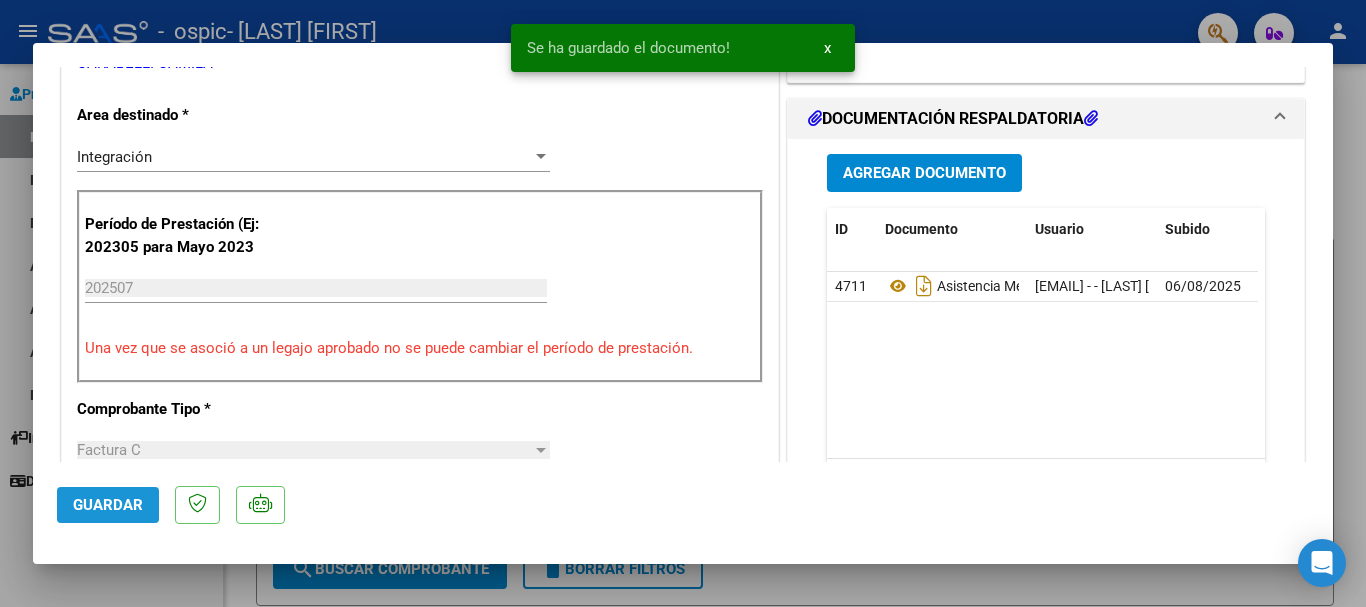 click on "Guardar" 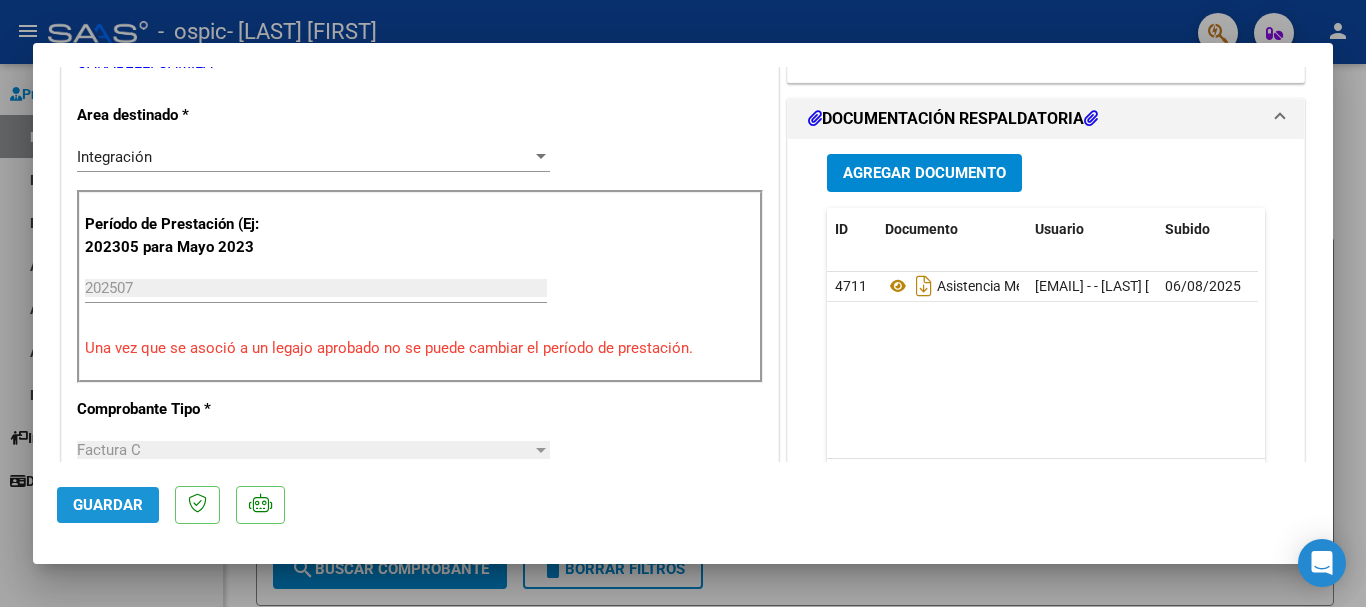 click on "Guardar" 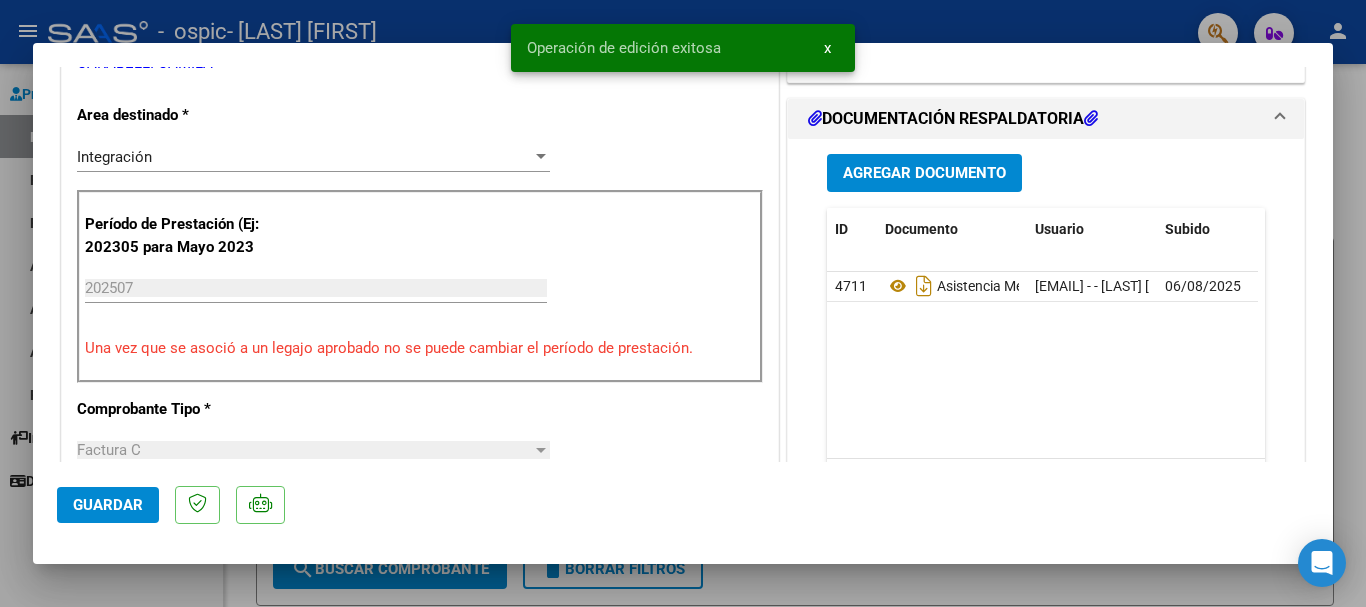 click at bounding box center (683, 303) 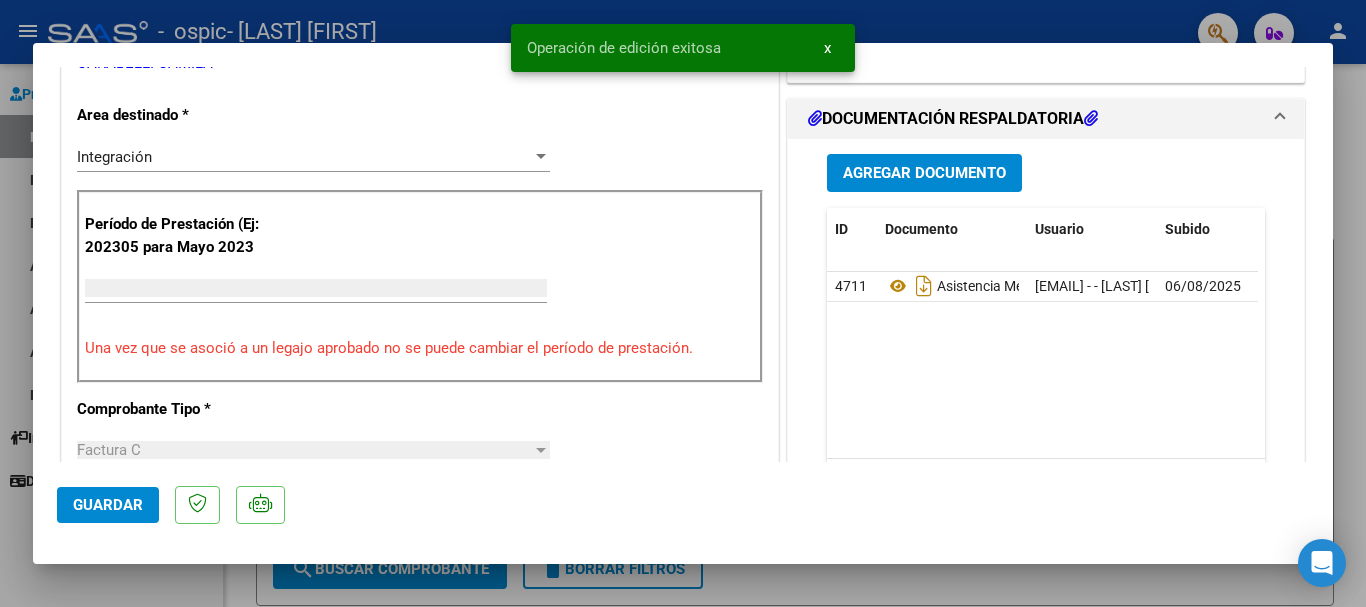scroll, scrollTop: 387, scrollLeft: 0, axis: vertical 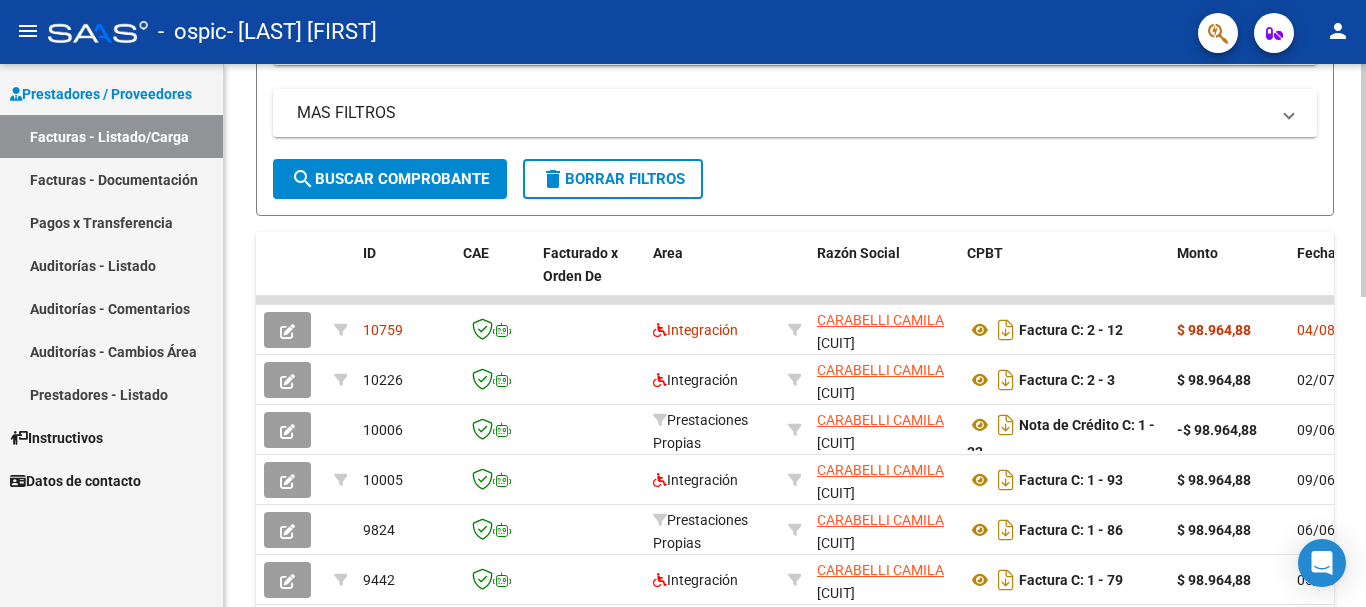 click 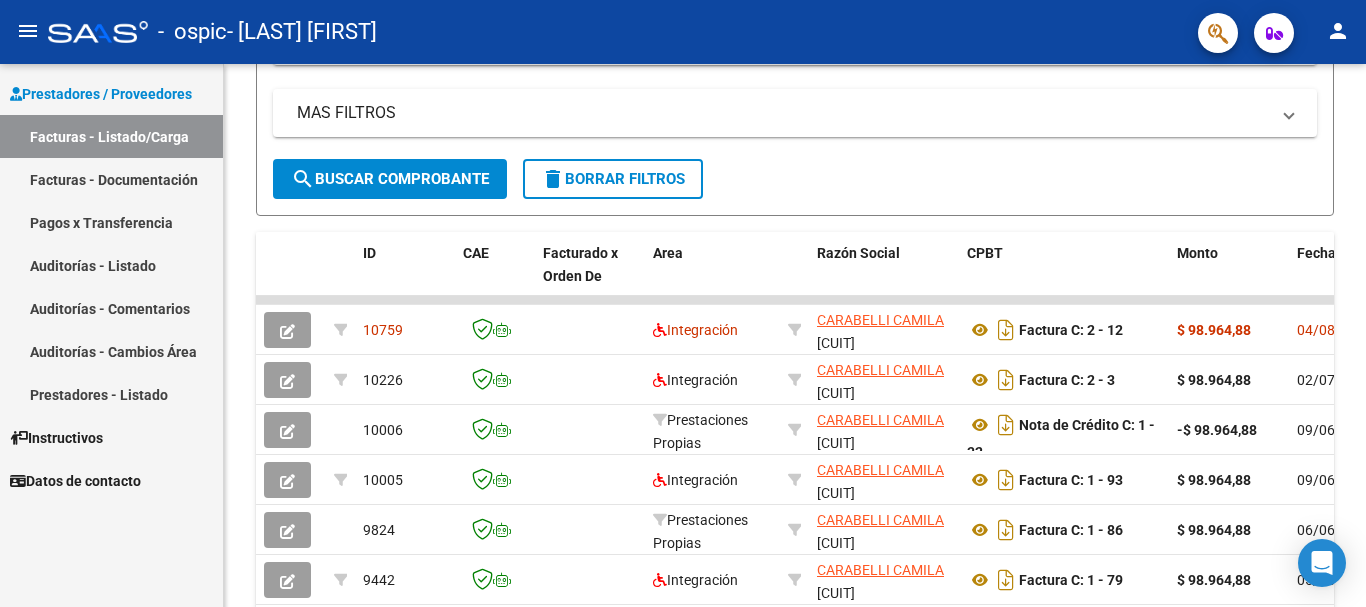 click on "person" 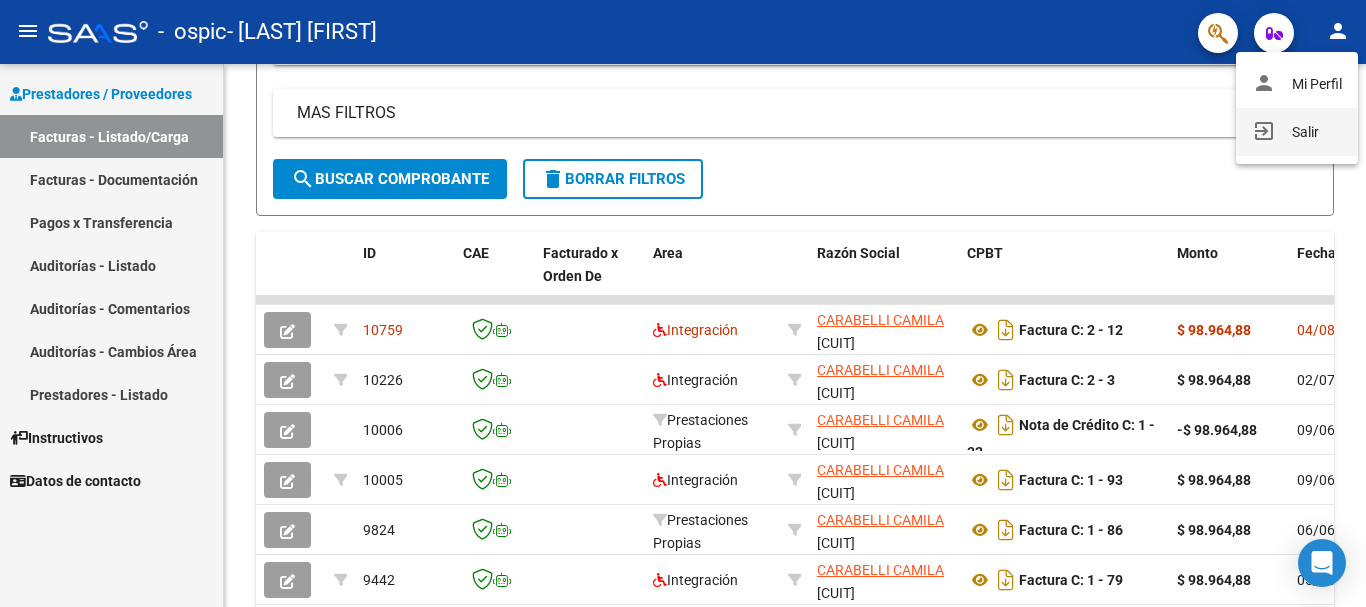 click on "exit_to_app  Salir" at bounding box center [1297, 132] 